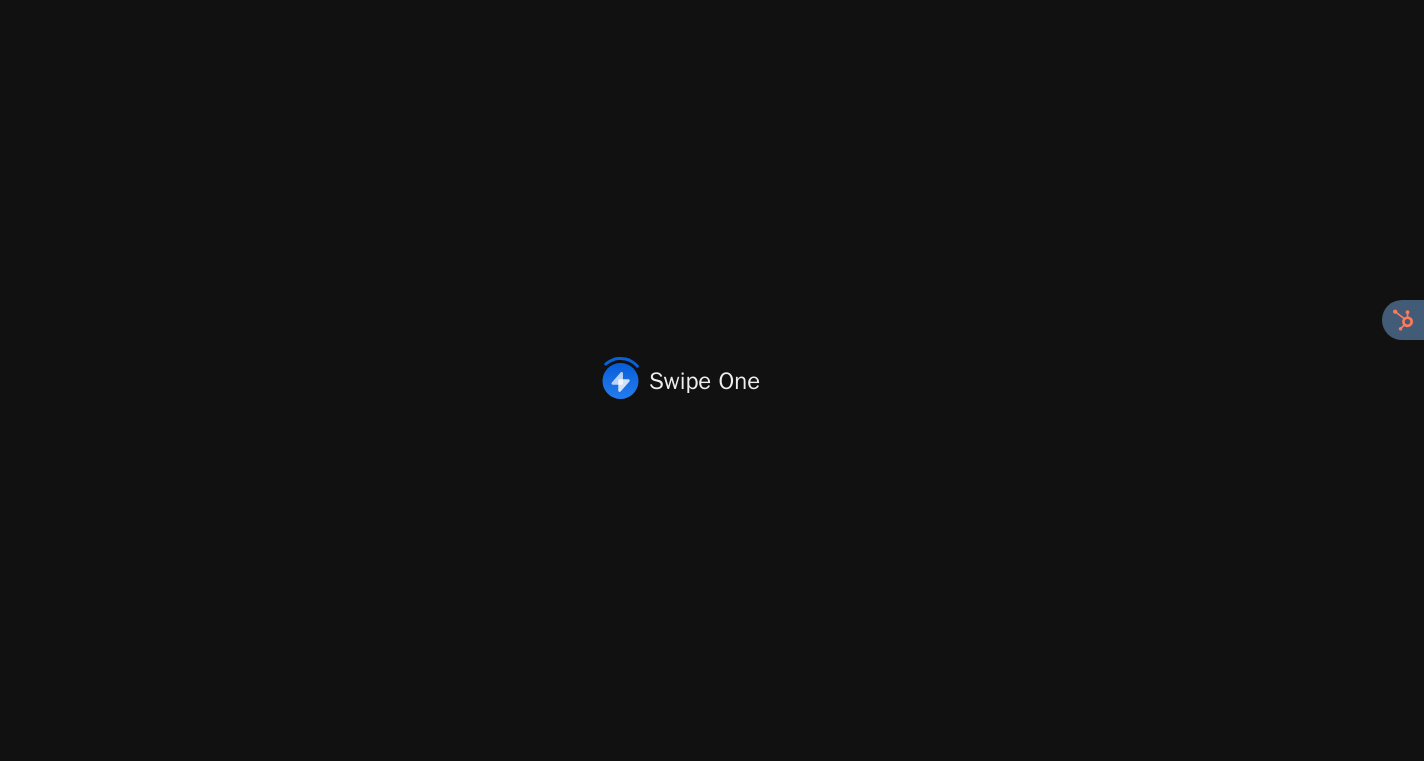 scroll, scrollTop: 0, scrollLeft: 0, axis: both 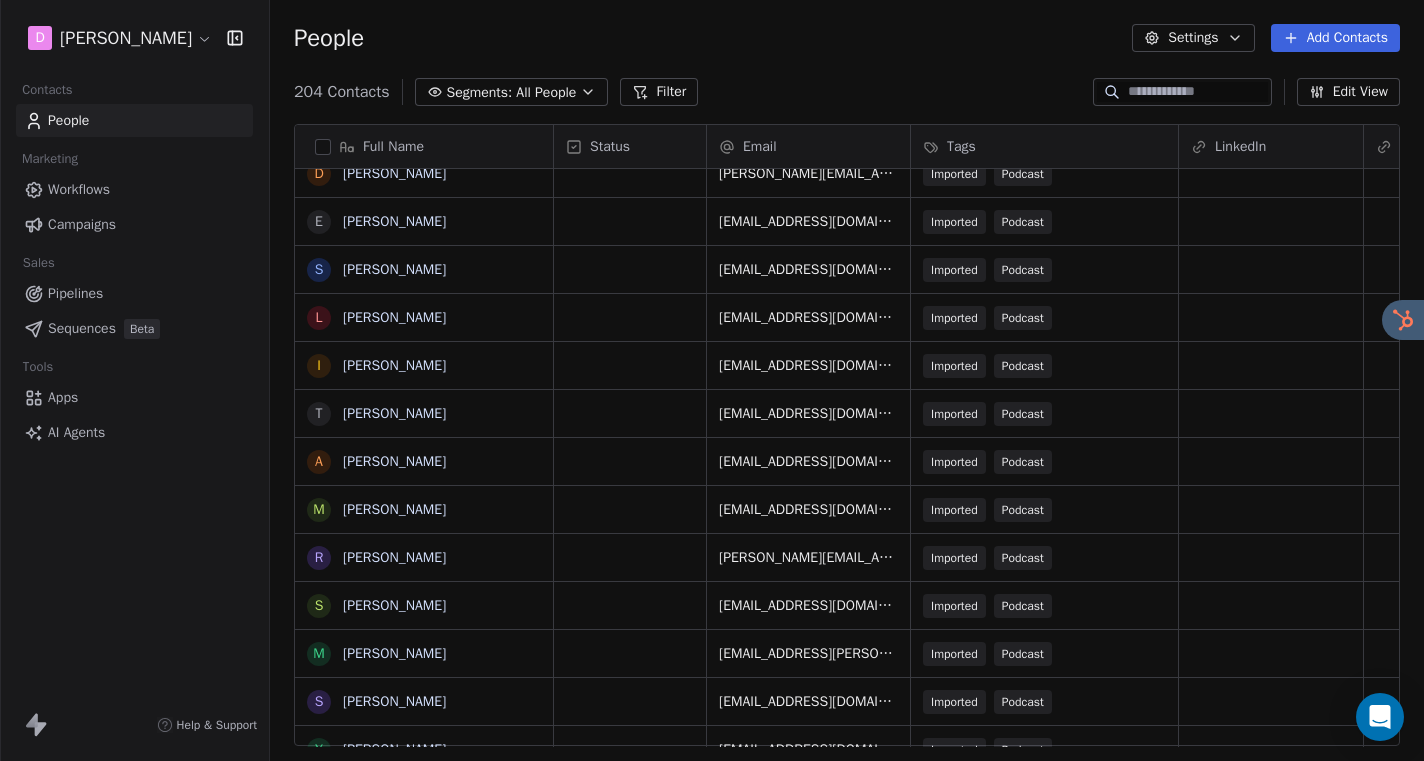 click at bounding box center (323, 147) 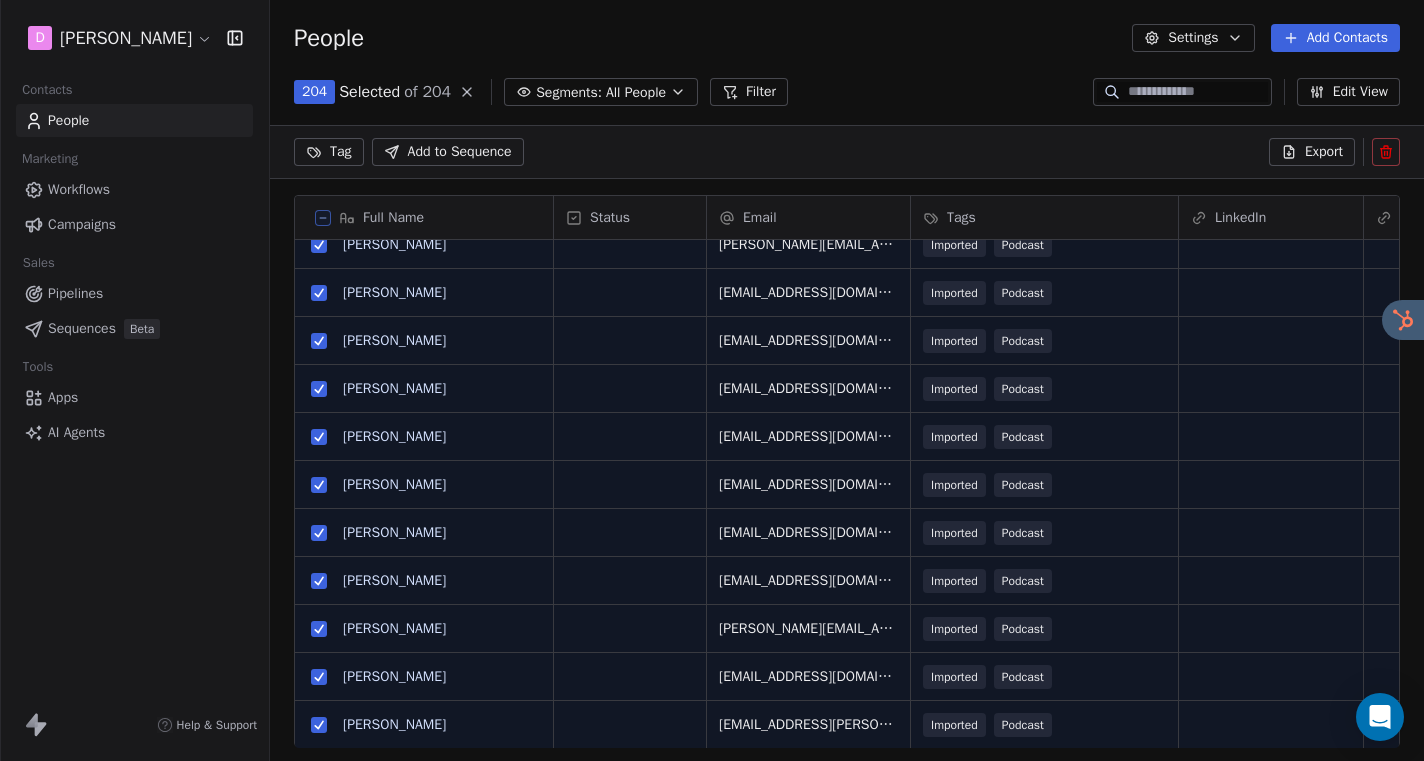 scroll, scrollTop: 585, scrollLeft: 1139, axis: both 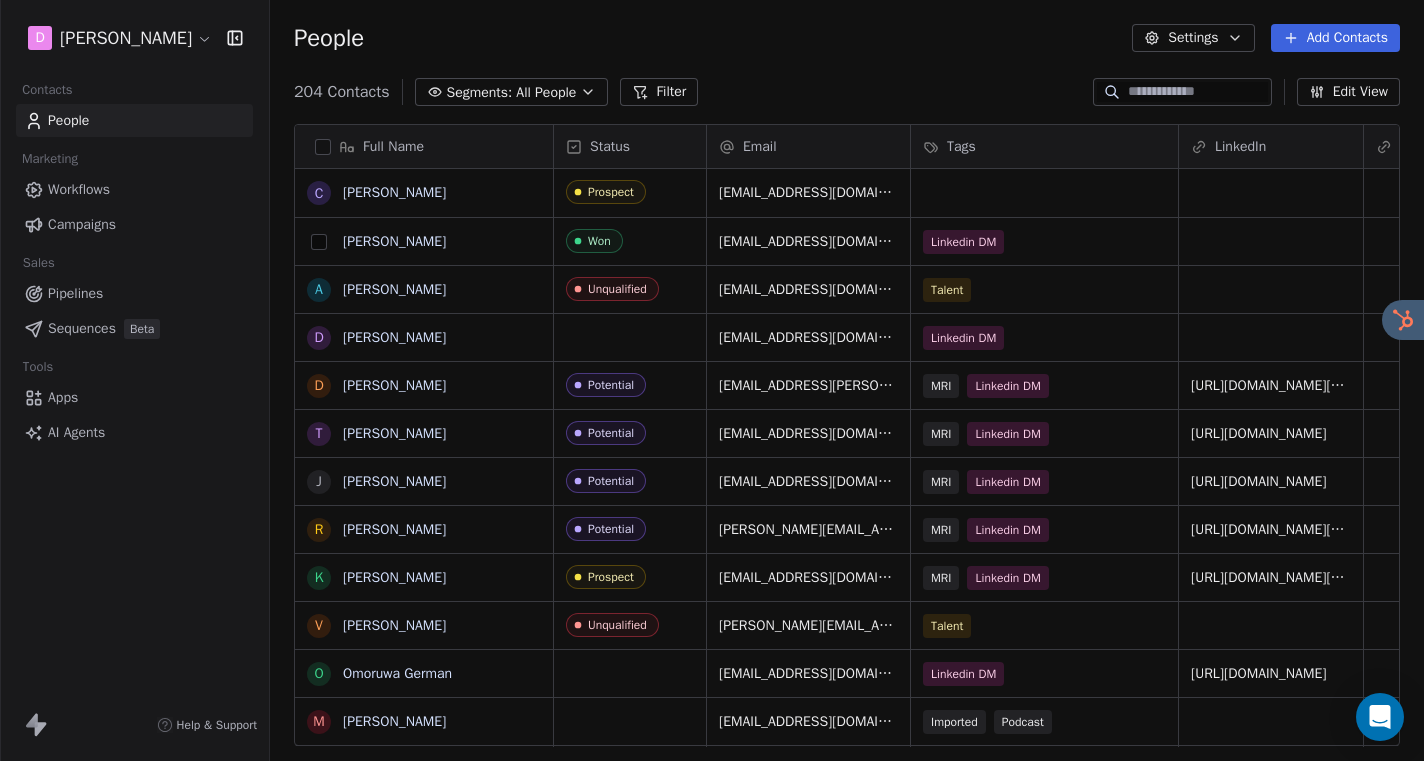 click at bounding box center (319, 242) 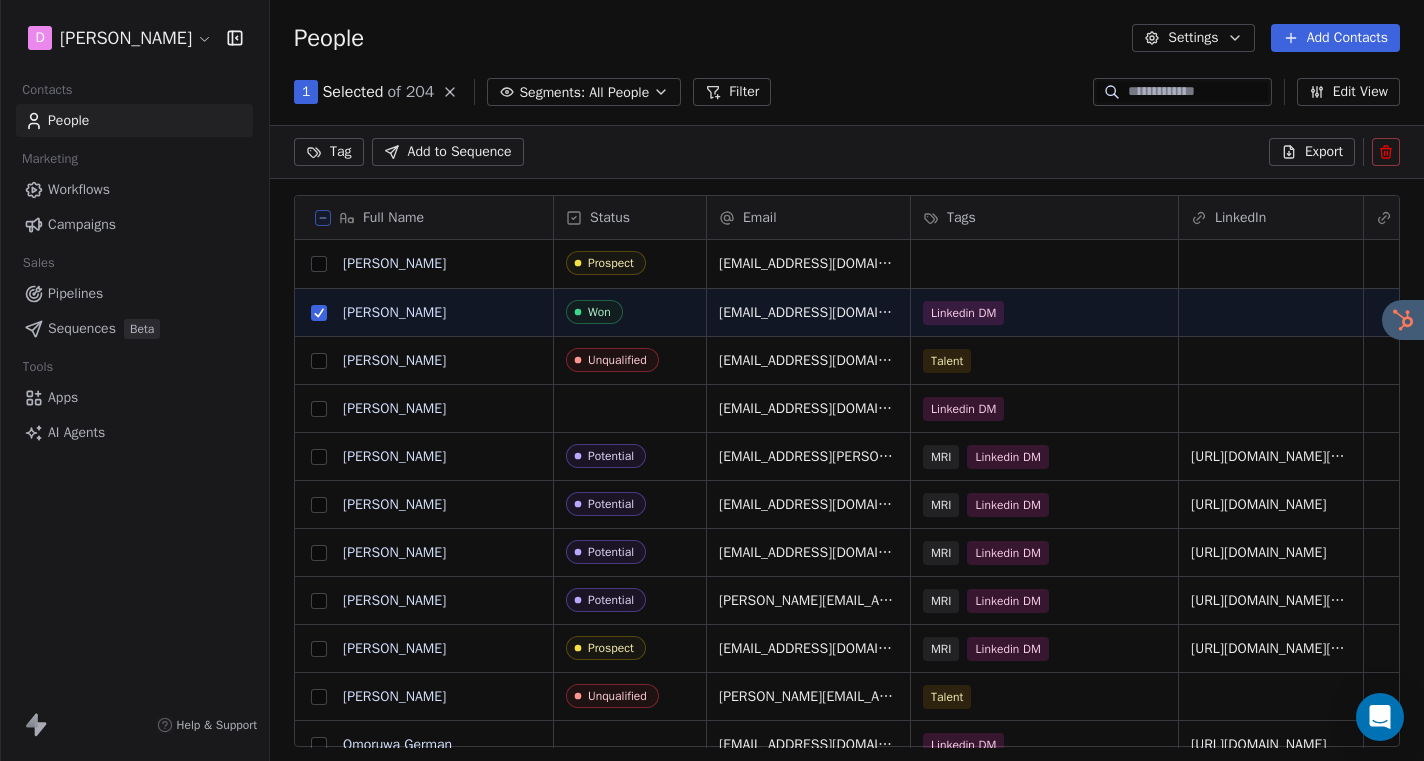 scroll 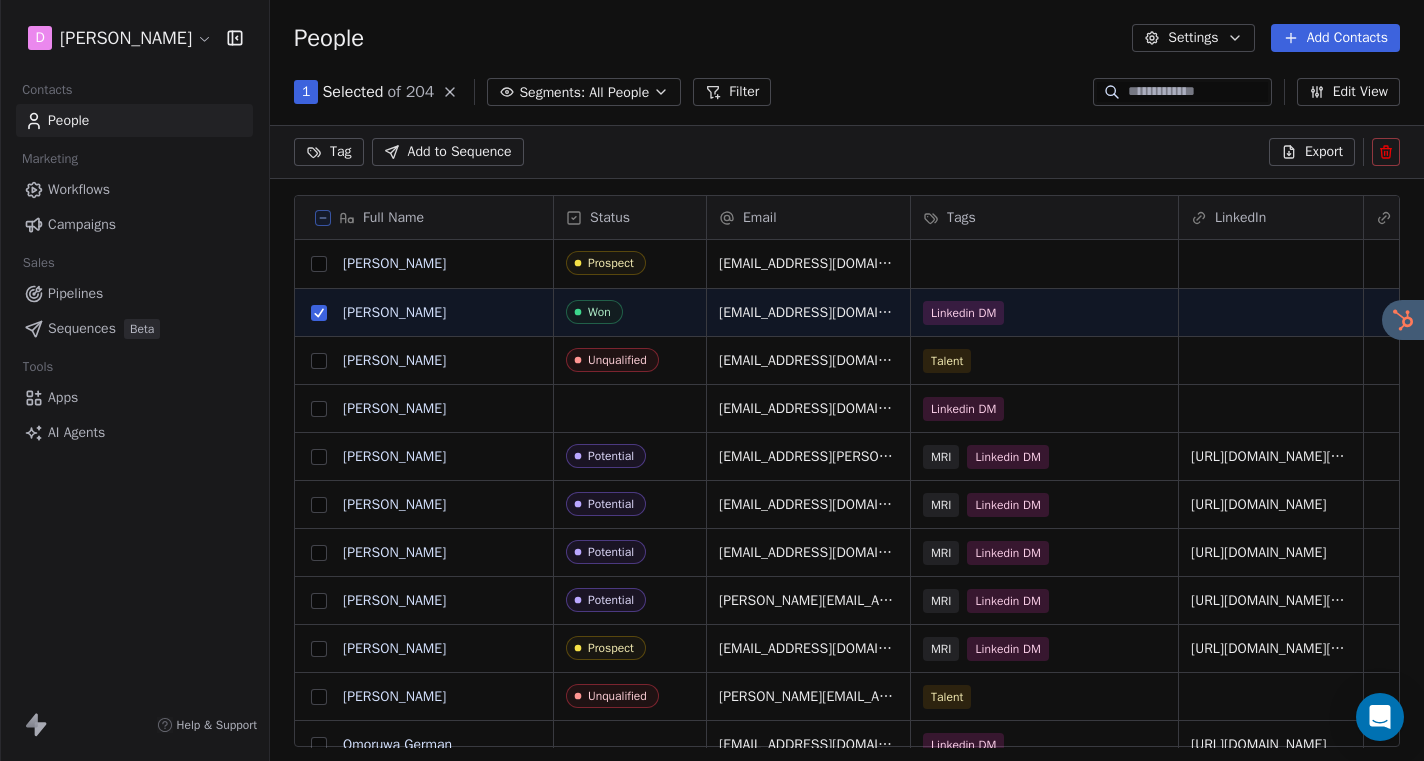 click at bounding box center (319, 457) 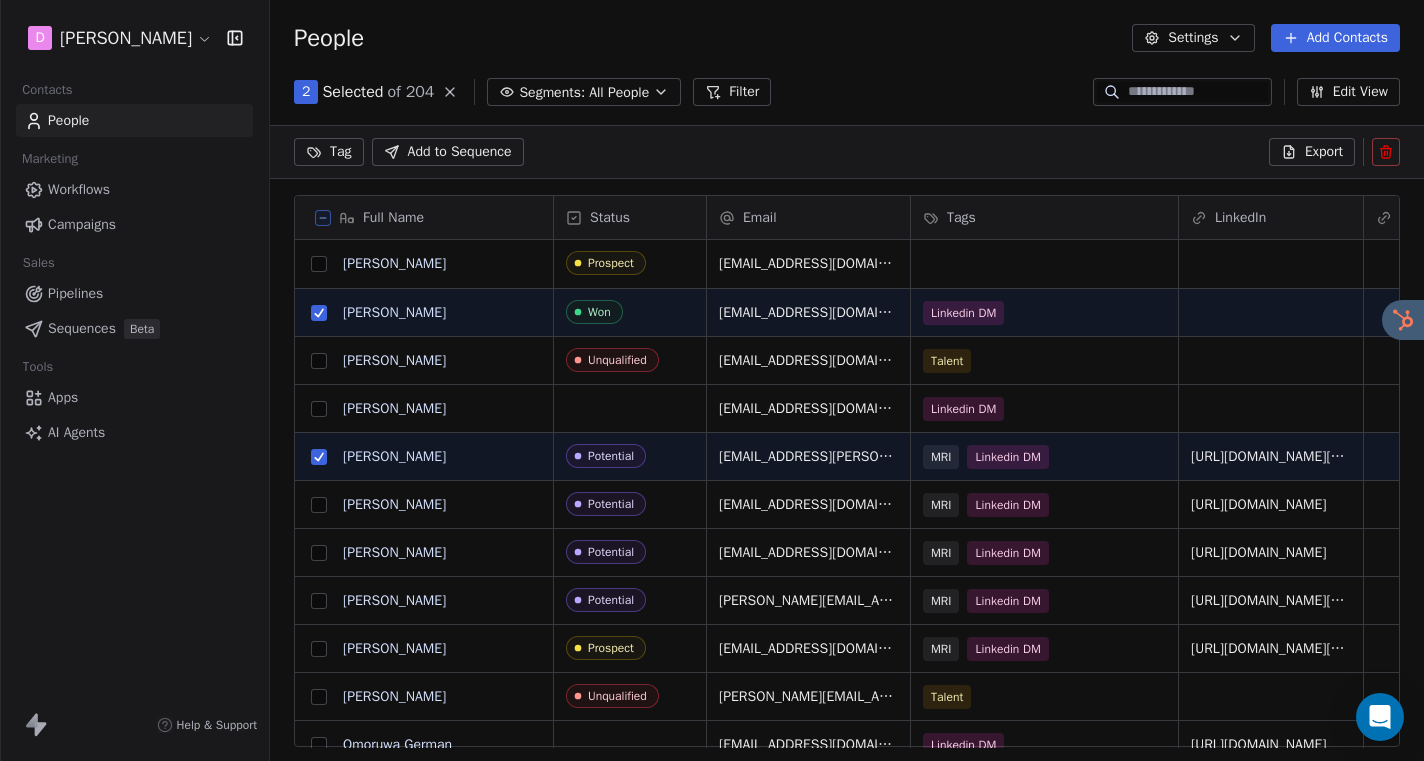 click at bounding box center (319, 505) 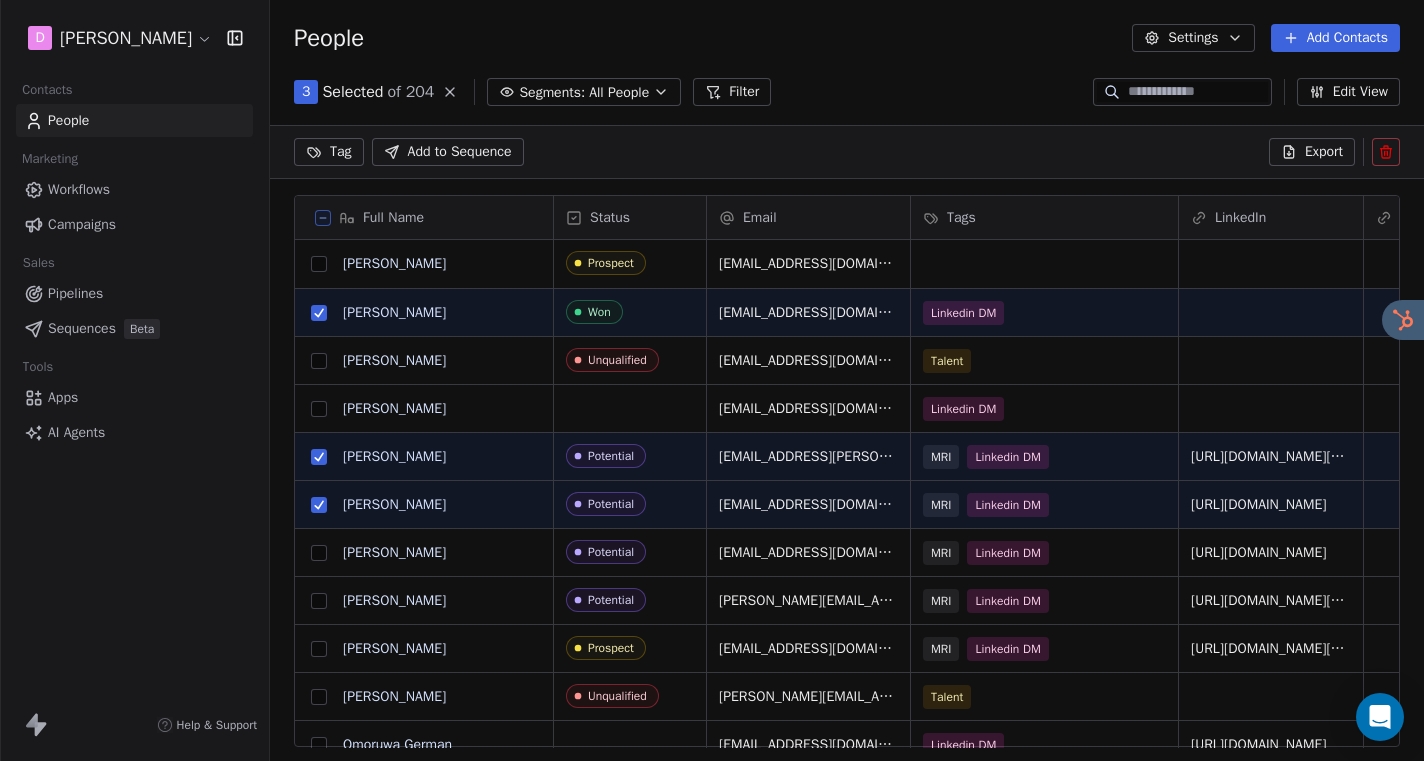 click at bounding box center [319, 553] 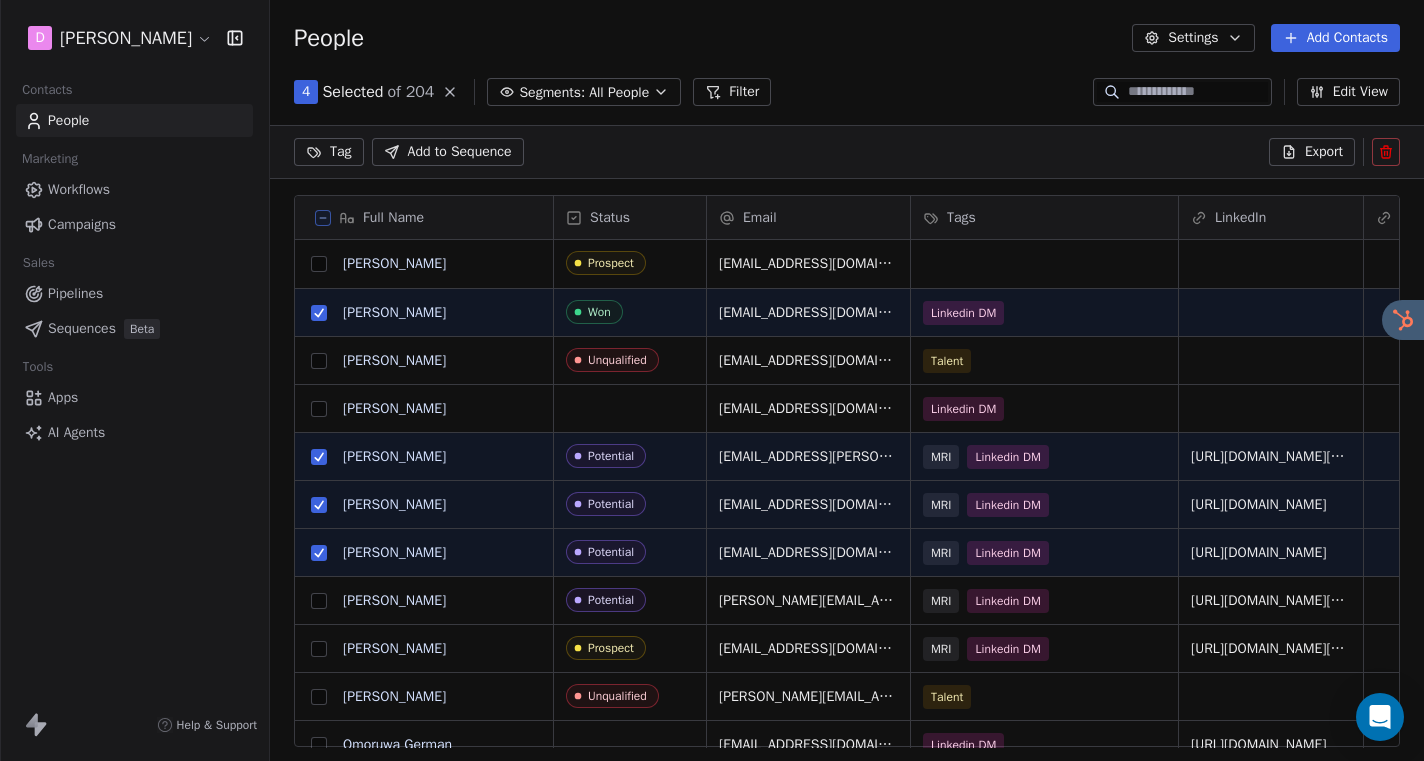 click at bounding box center [319, 601] 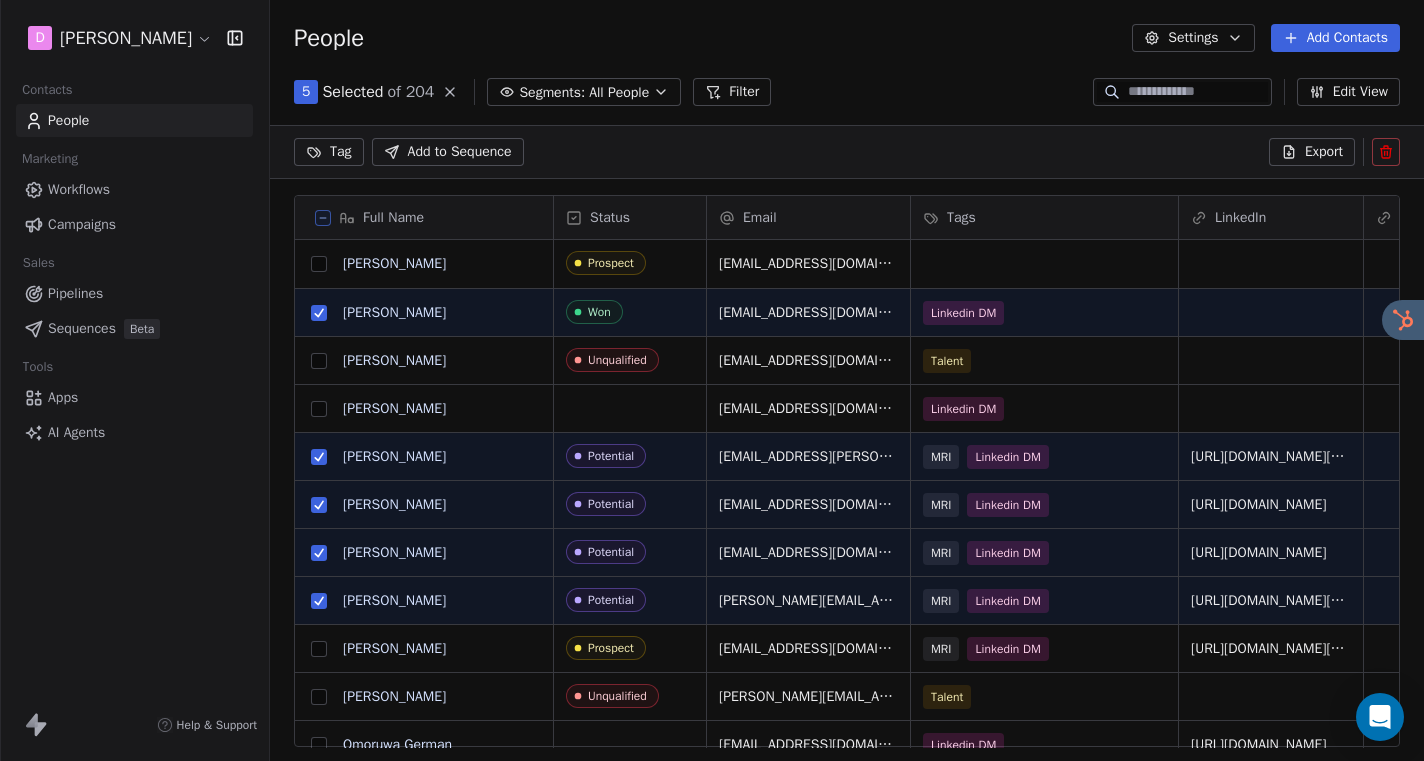click at bounding box center (319, 649) 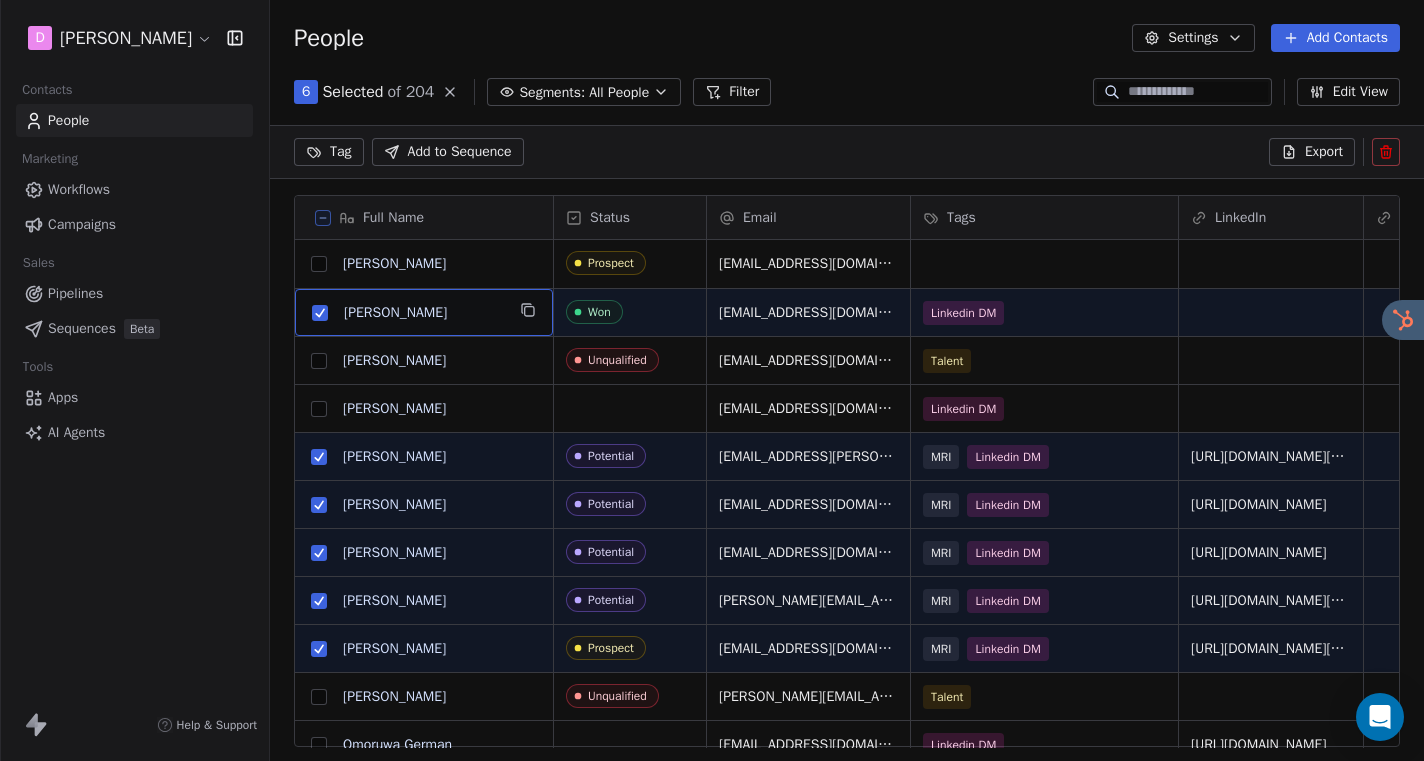 click on "Export" at bounding box center [1324, 152] 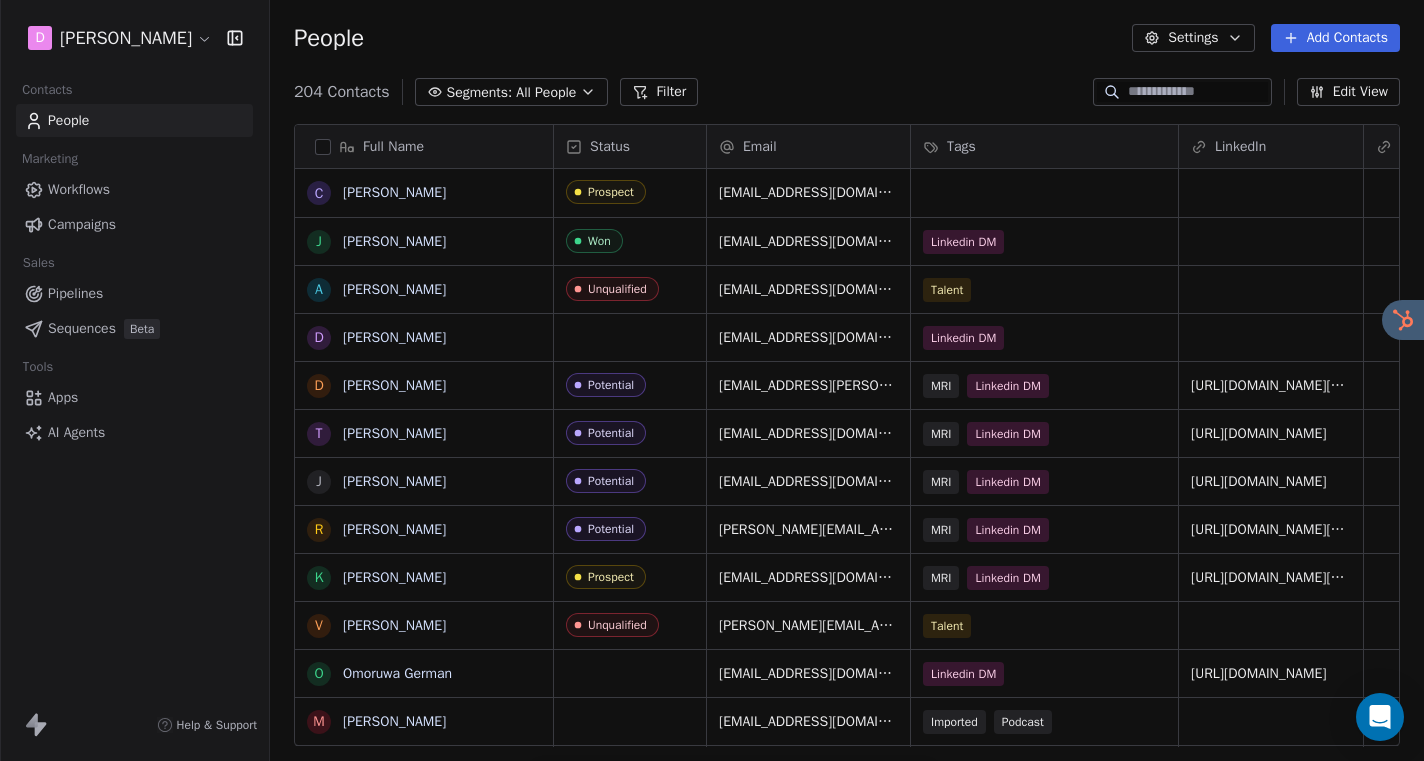 click on "204 Contacts Segments: All People Filter  Edit View" at bounding box center [847, 92] 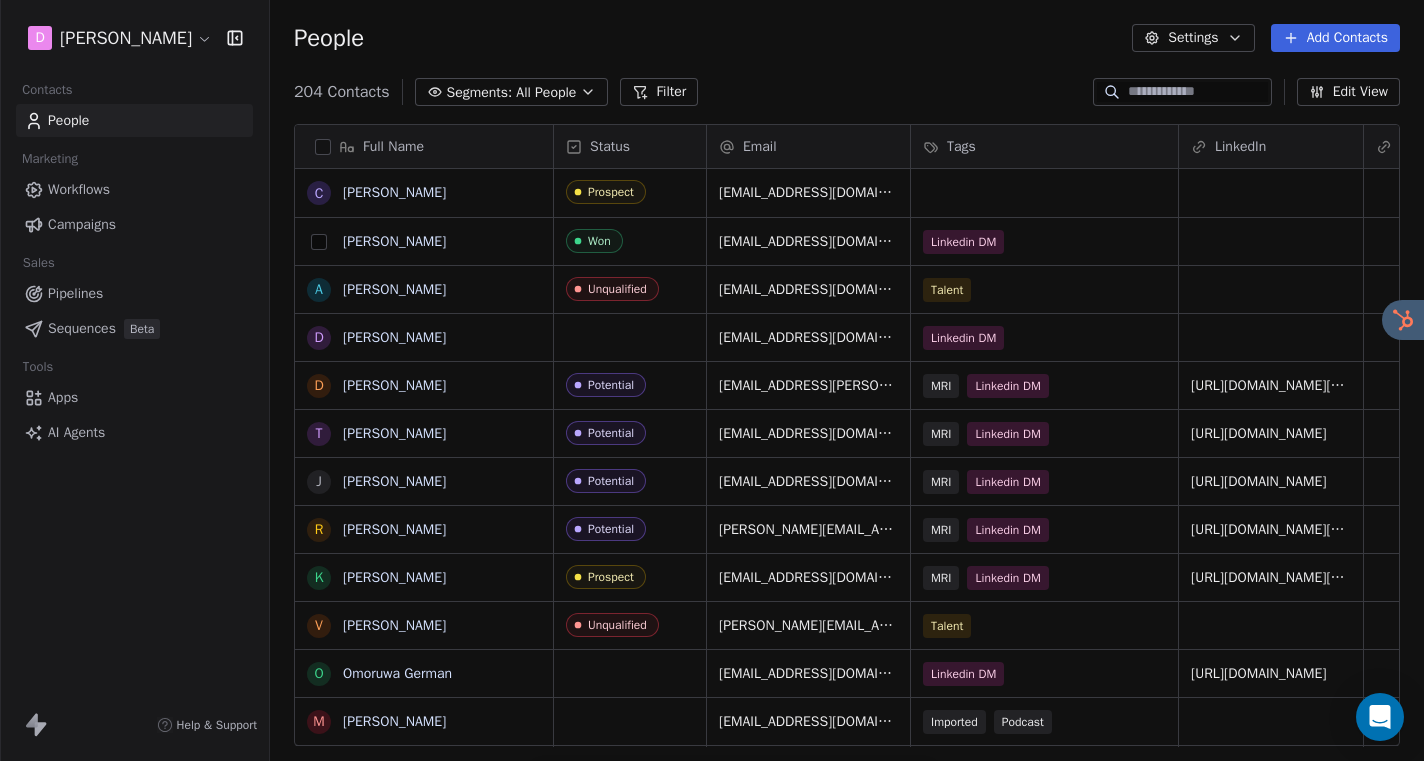 click at bounding box center (319, 242) 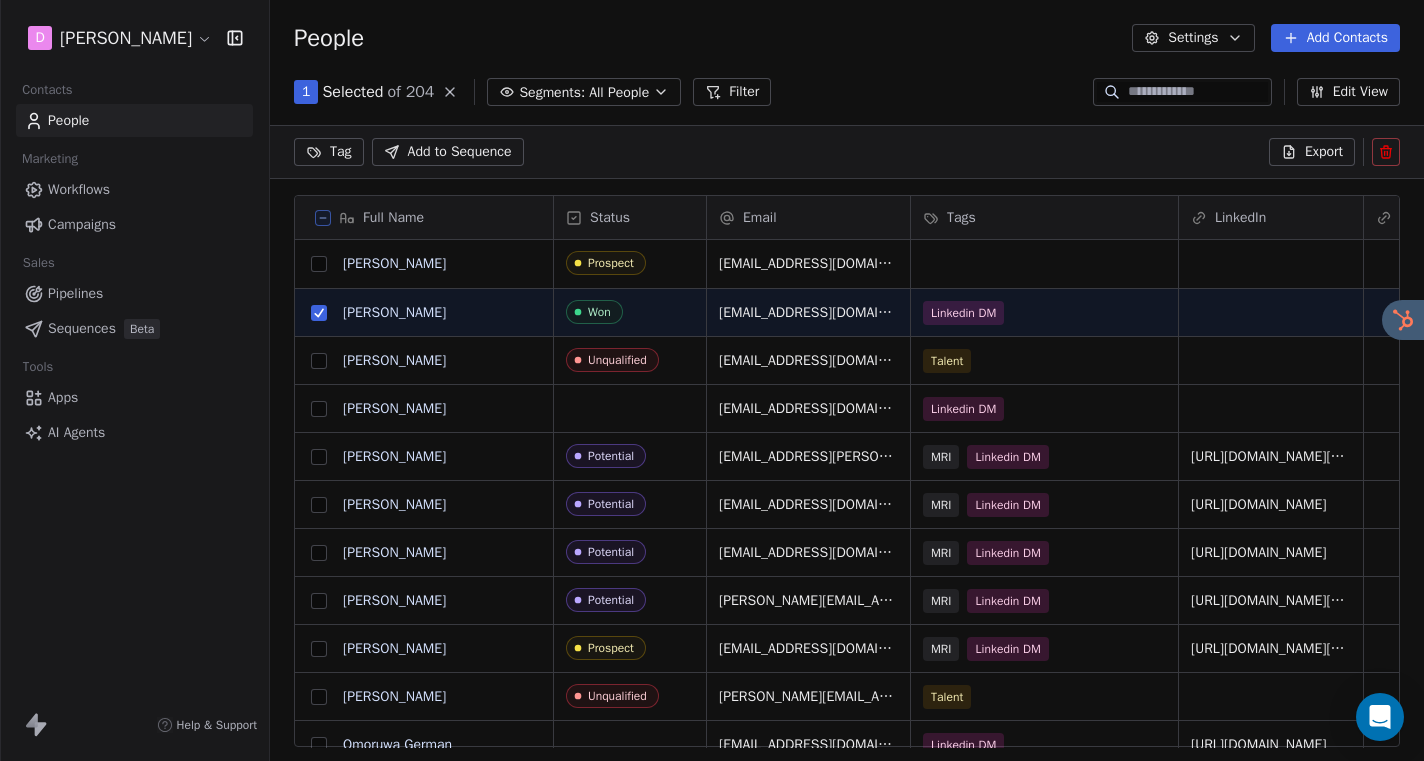click at bounding box center (319, 457) 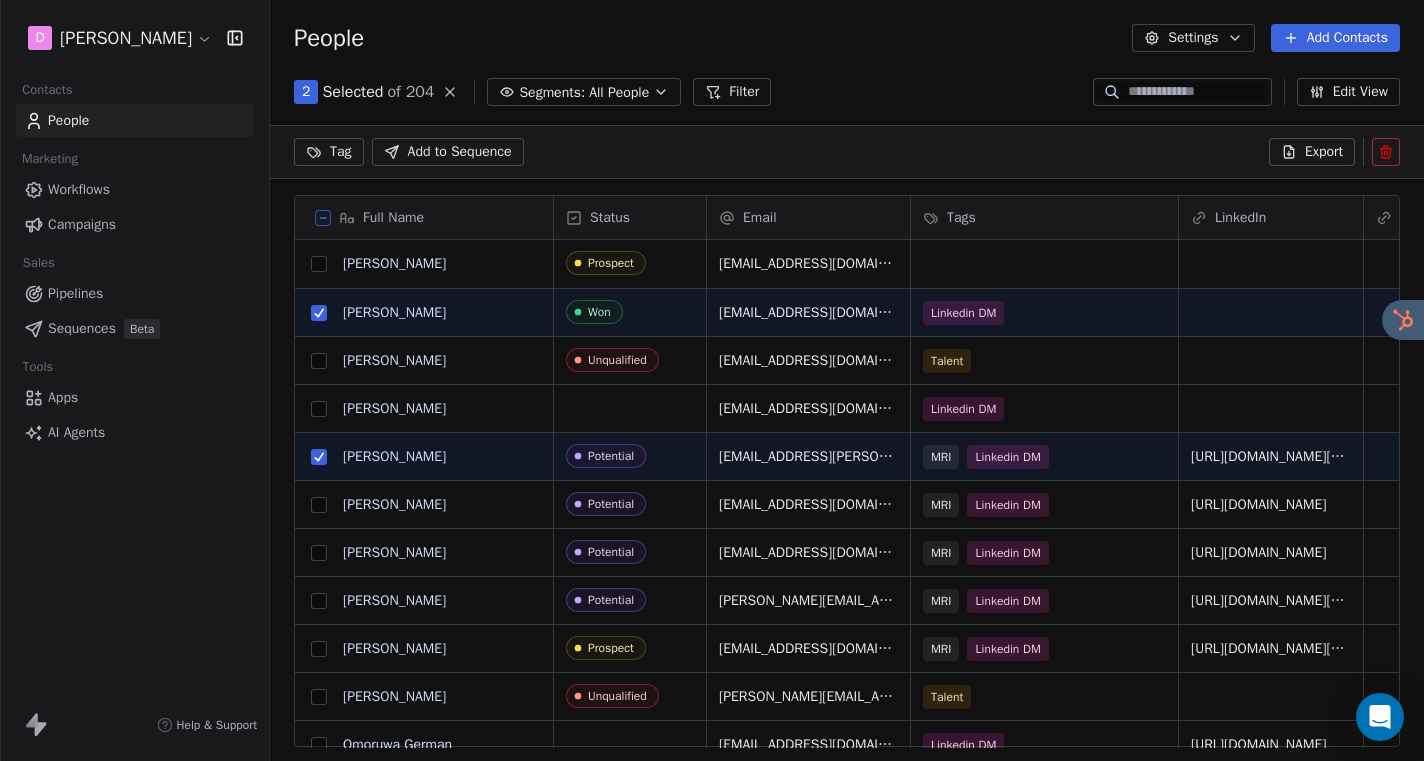 click at bounding box center (319, 505) 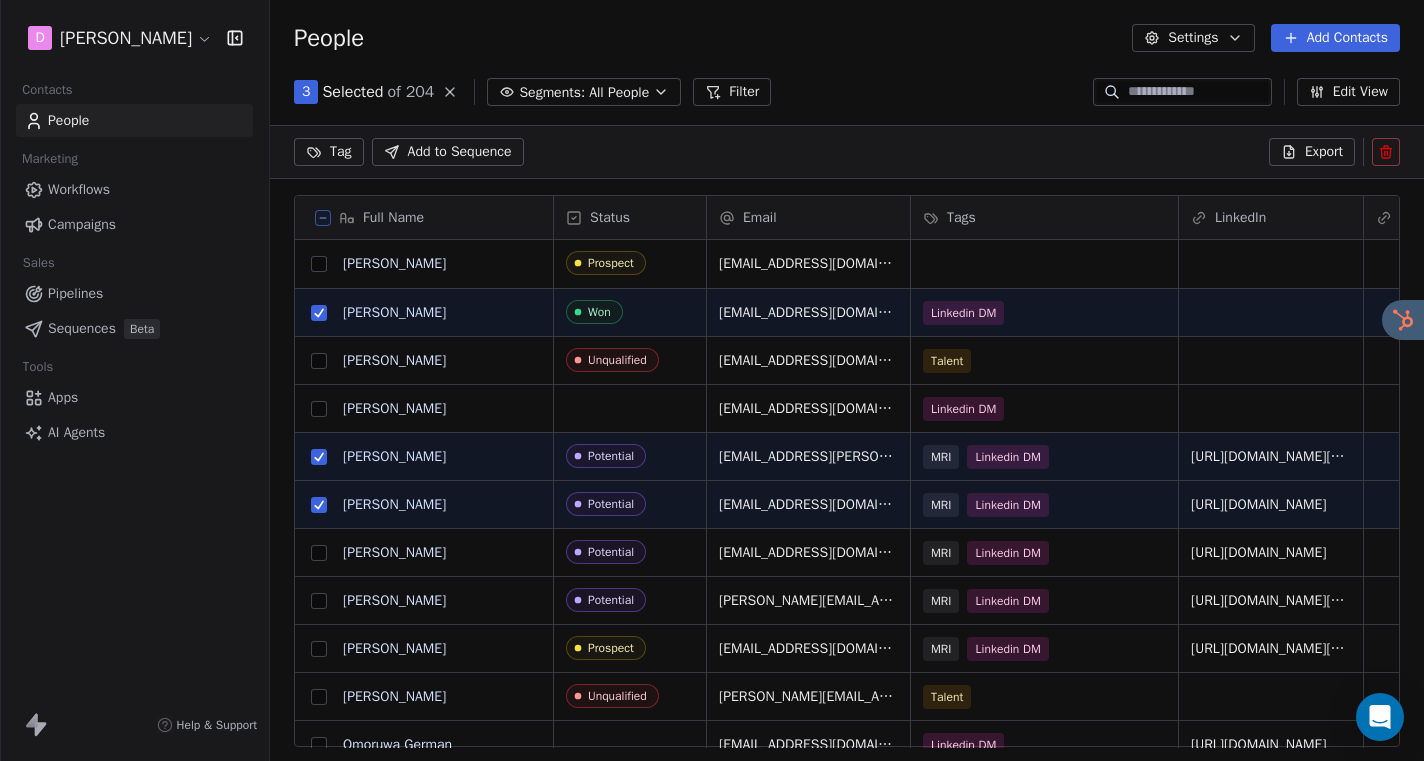 click at bounding box center (319, 553) 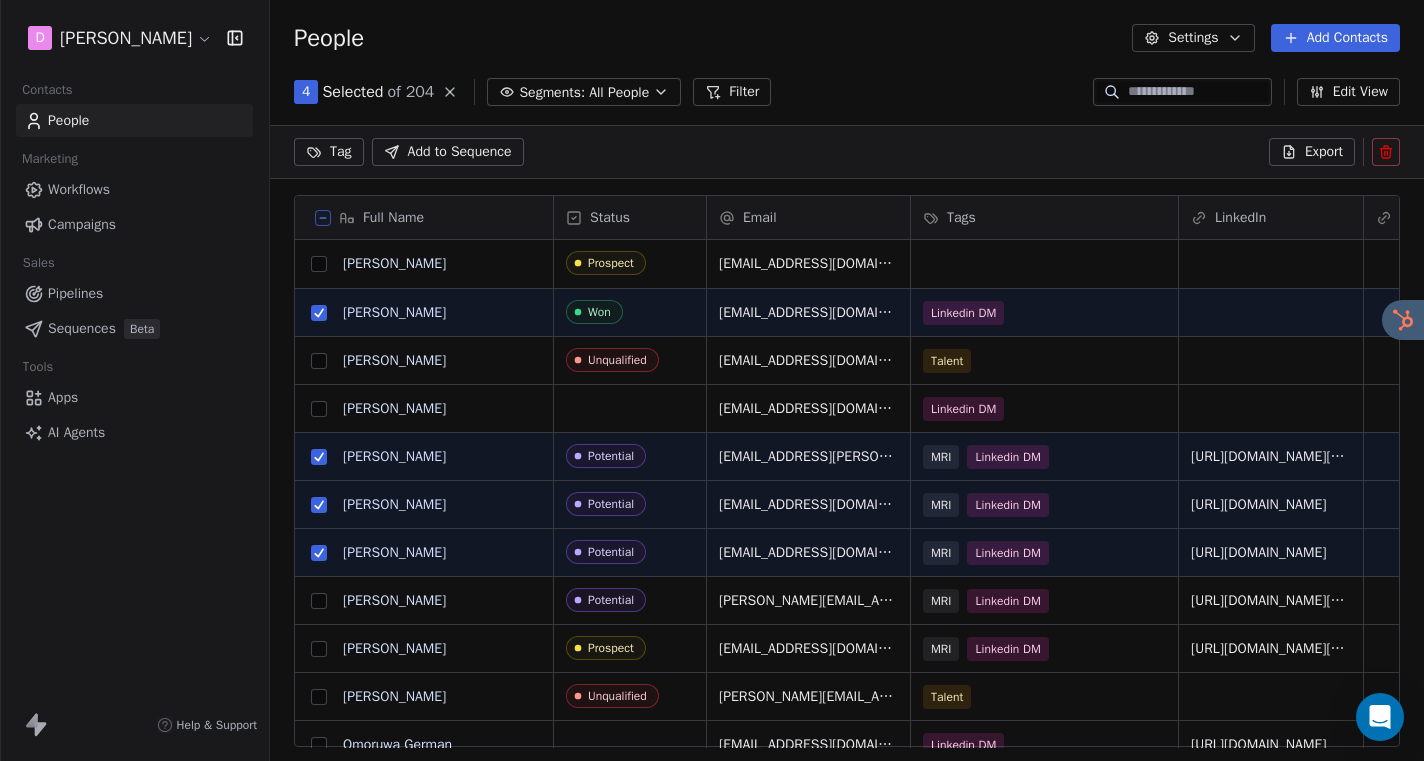 click at bounding box center (319, 601) 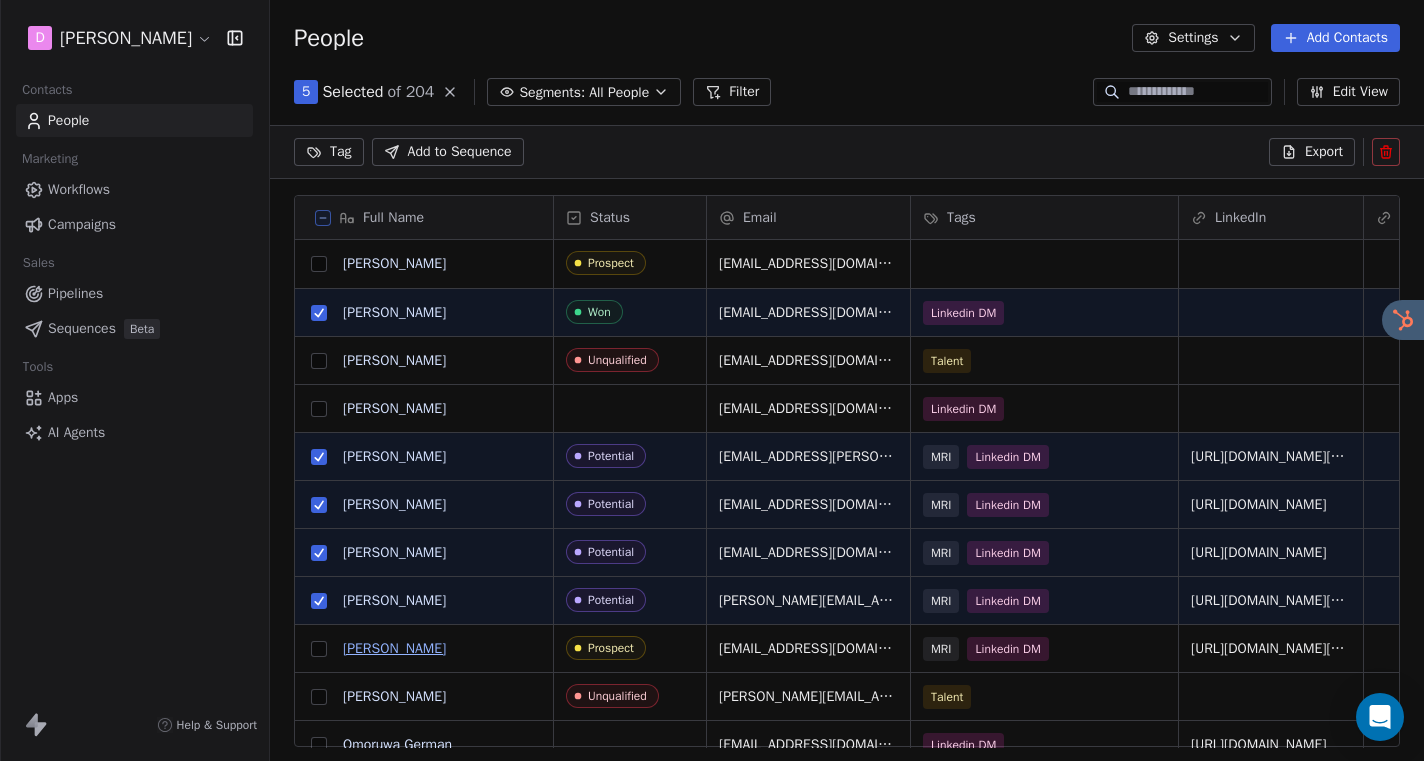 drag, startPoint x: 320, startPoint y: 654, endPoint x: 349, endPoint y: 653, distance: 29.017237 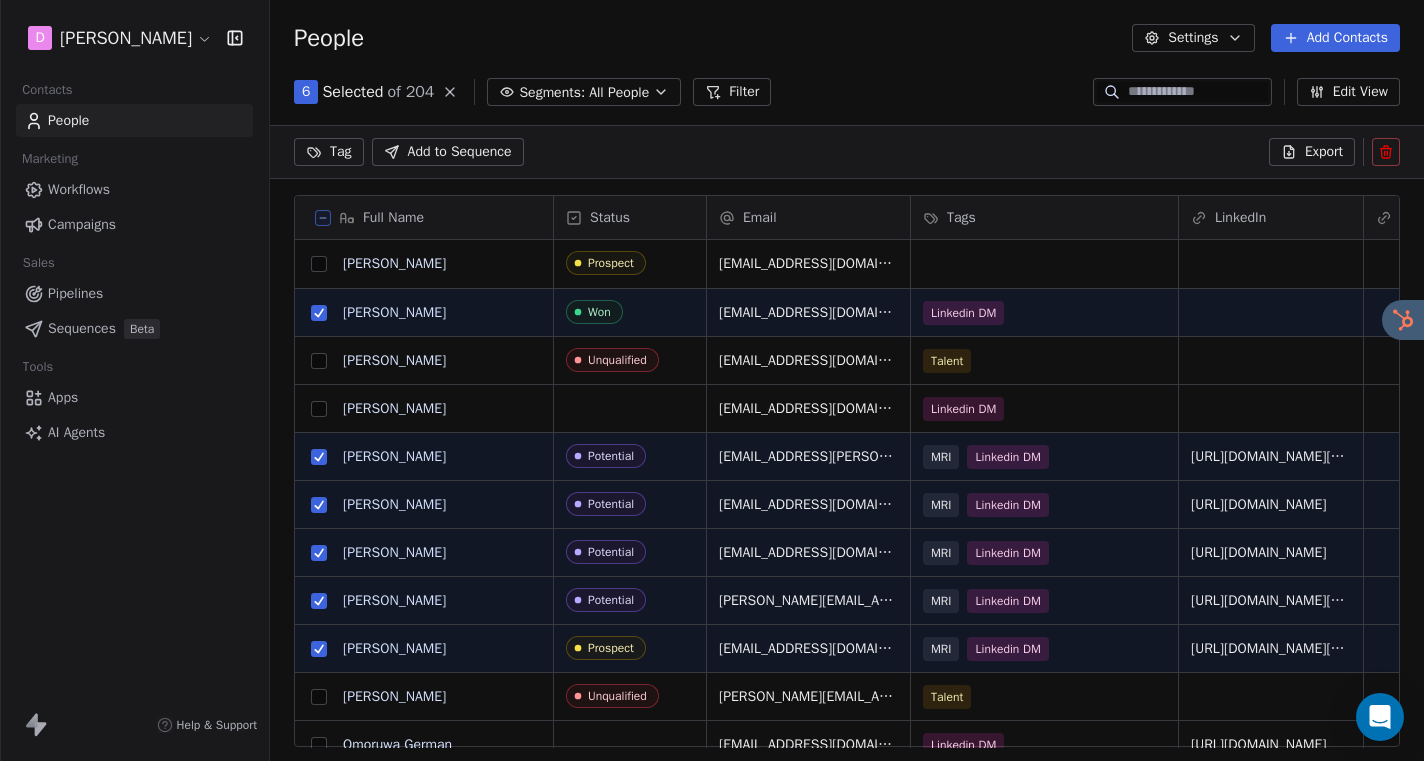 click at bounding box center (319, 264) 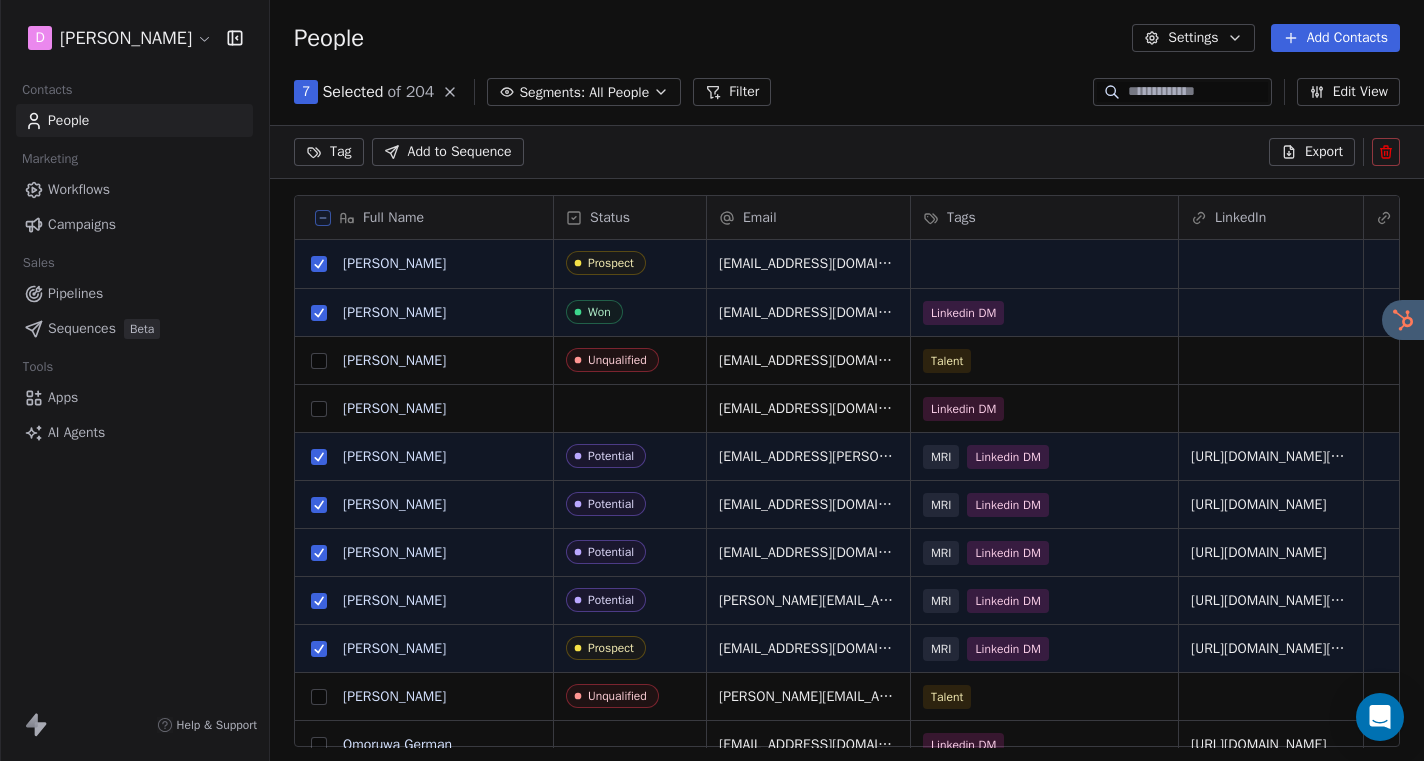 click 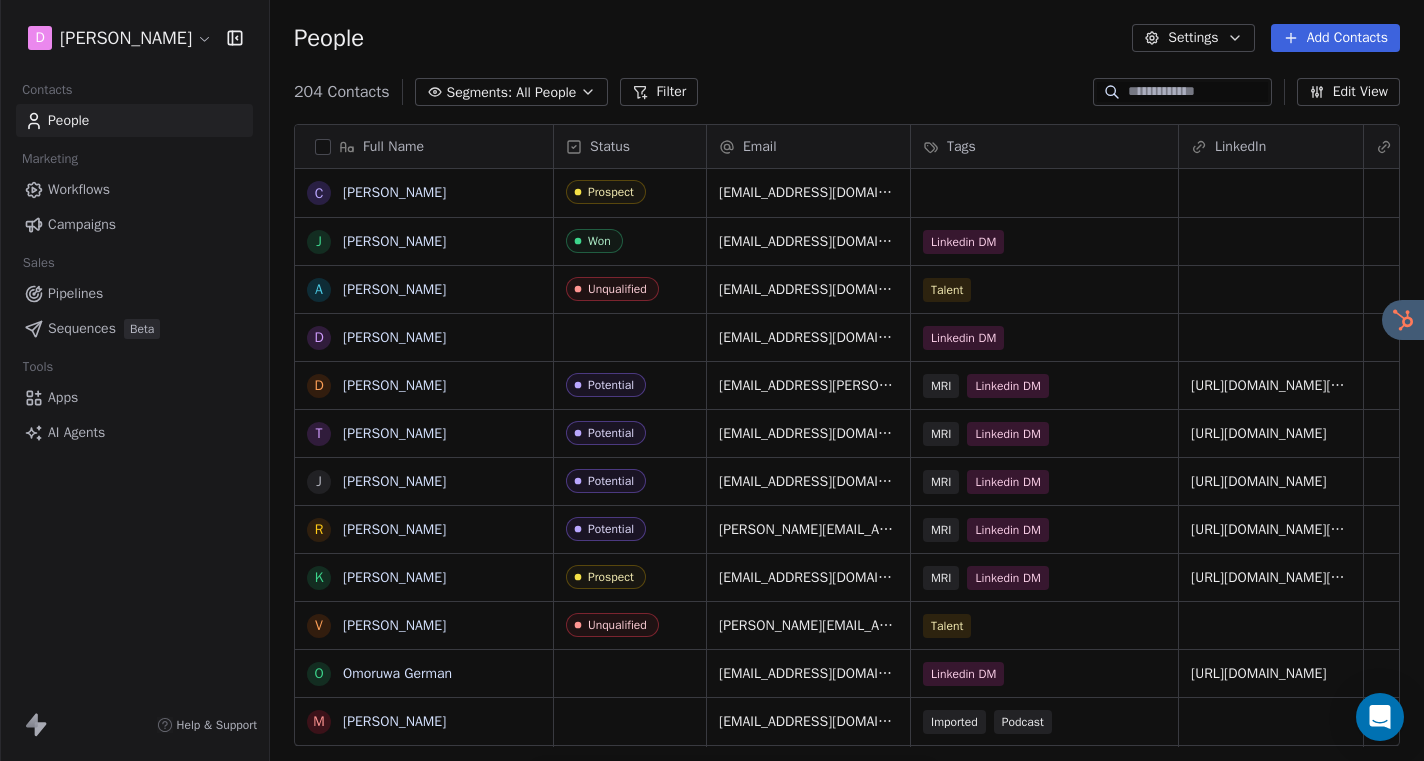 click on "204 Contacts Segments: All People Filter  Edit View" at bounding box center [847, 92] 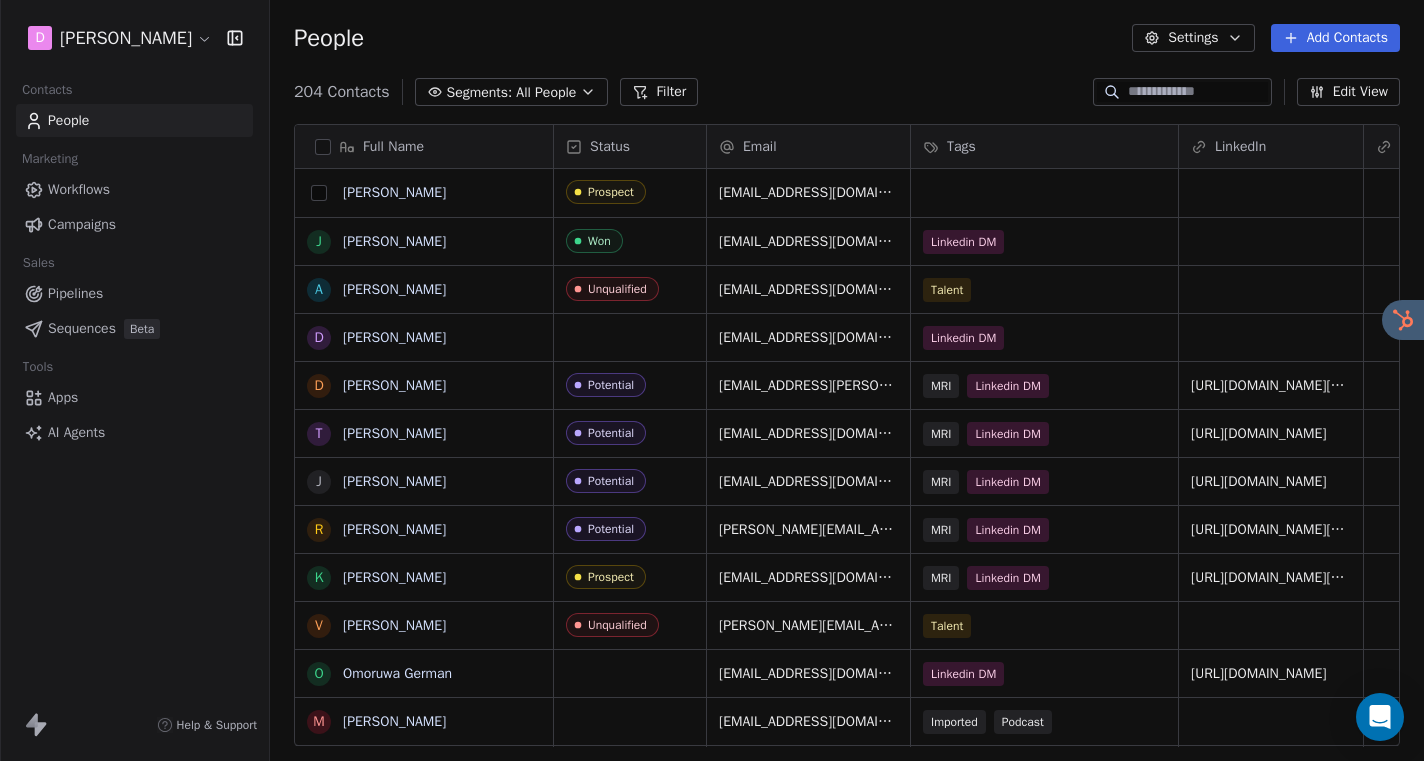 click at bounding box center [319, 193] 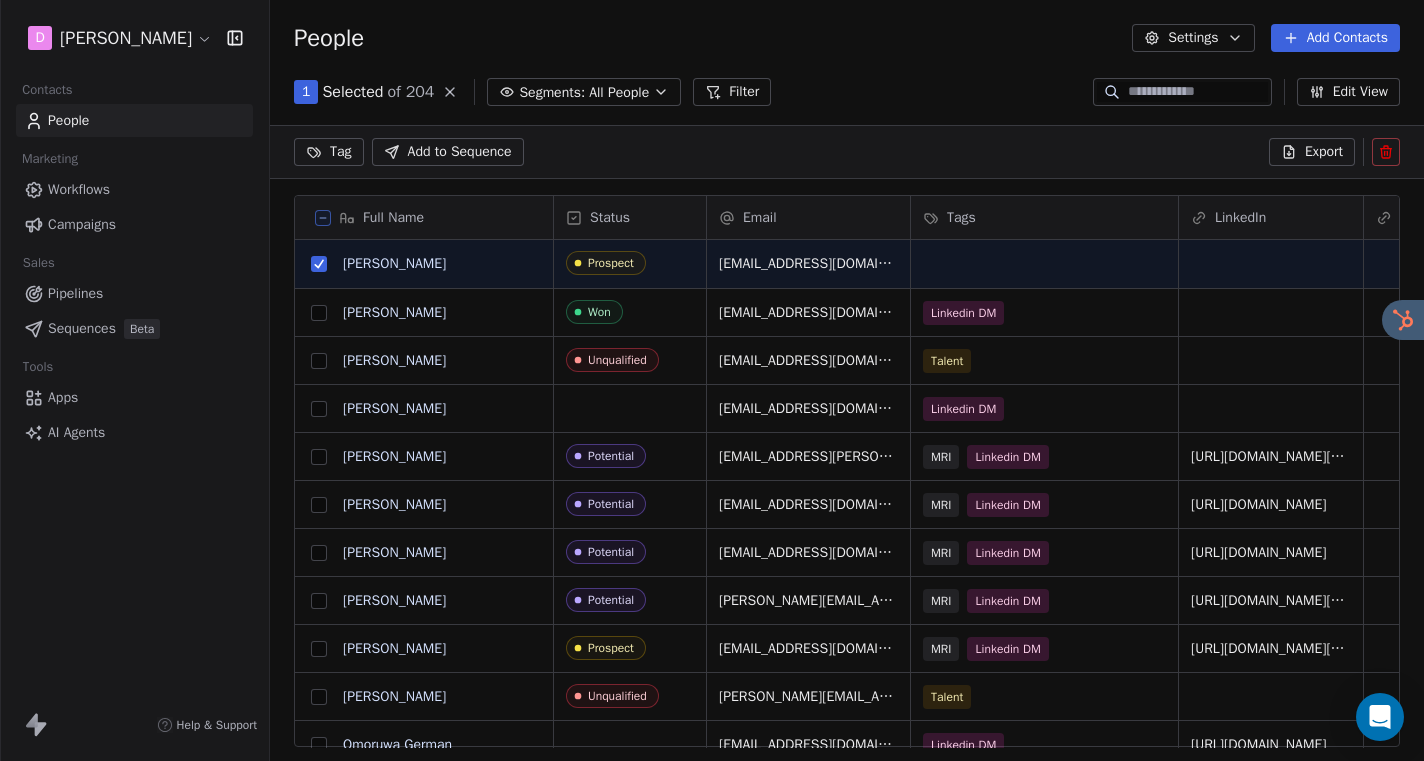 click 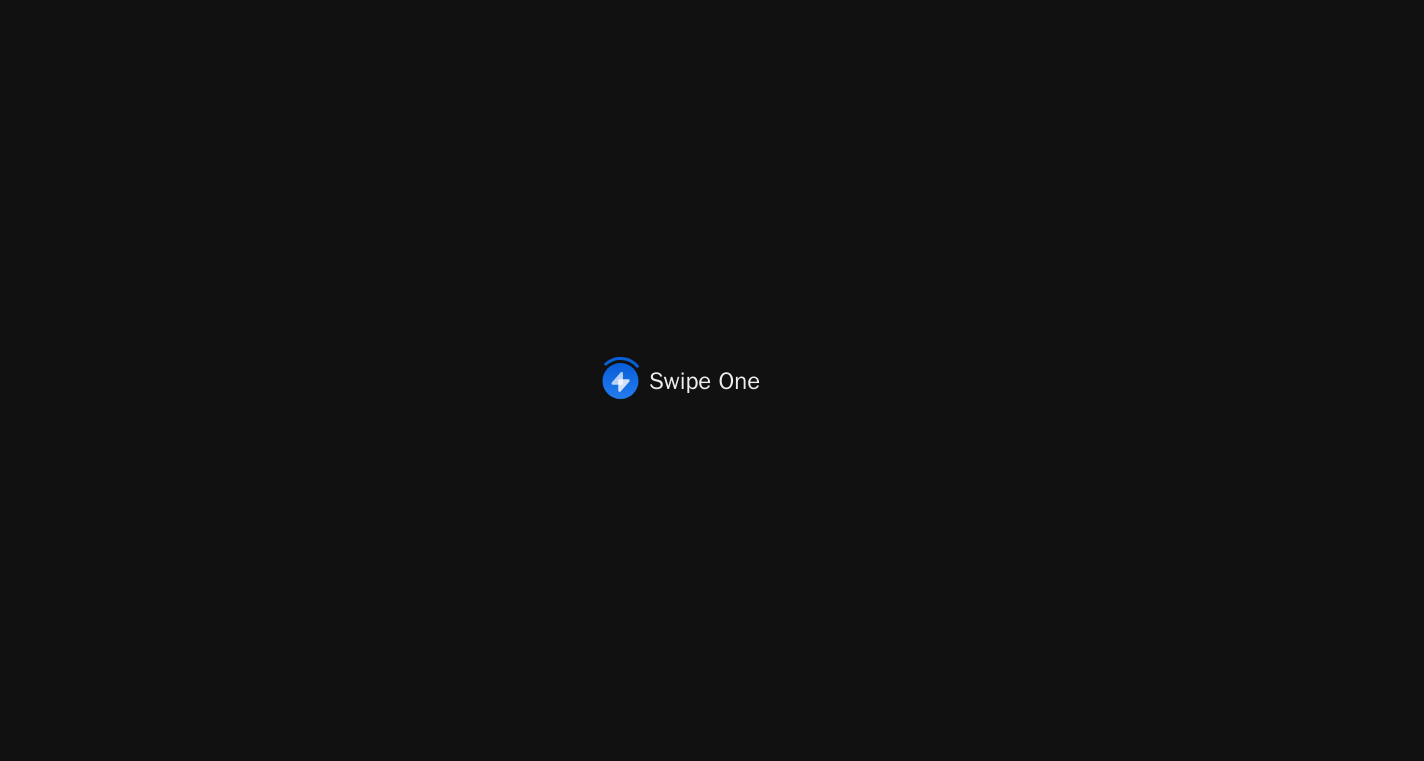 scroll, scrollTop: 0, scrollLeft: 0, axis: both 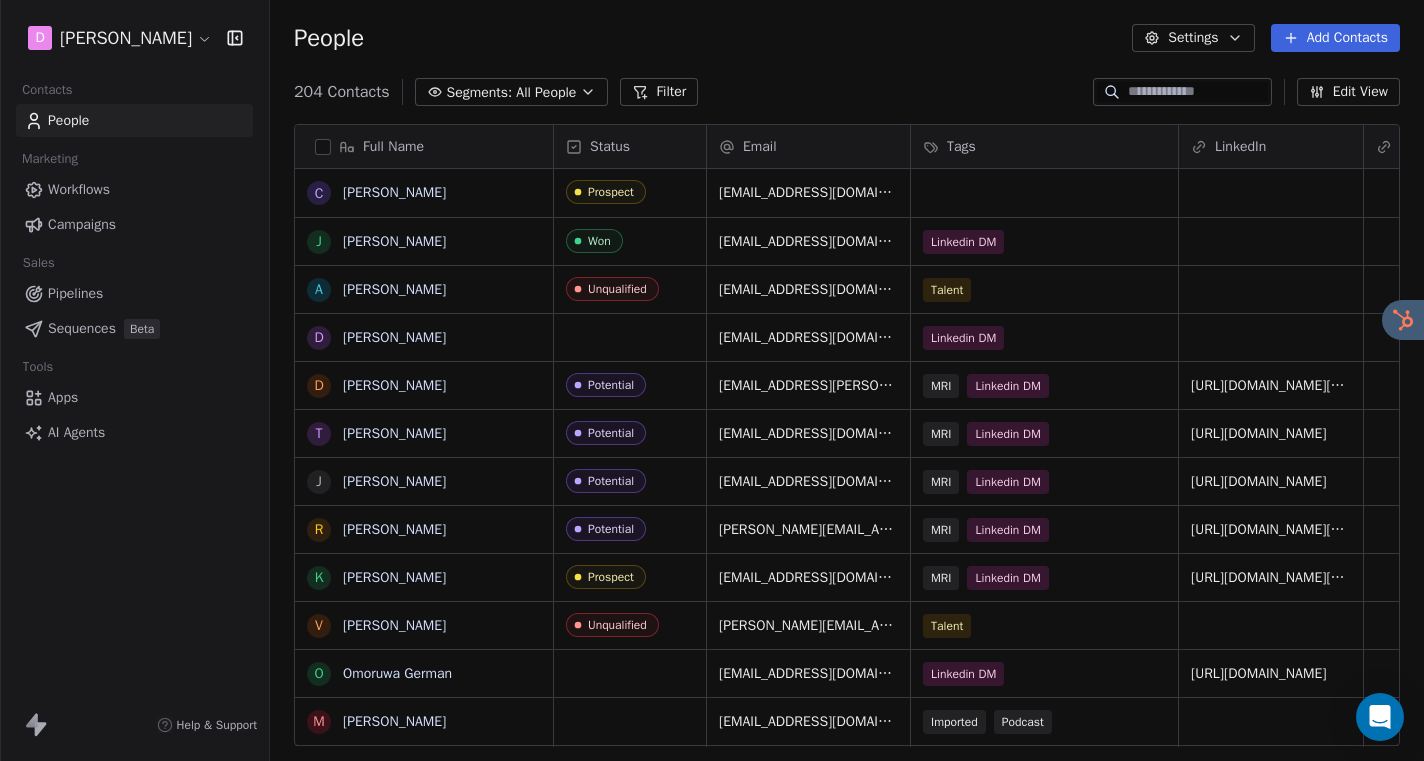 click at bounding box center [323, 147] 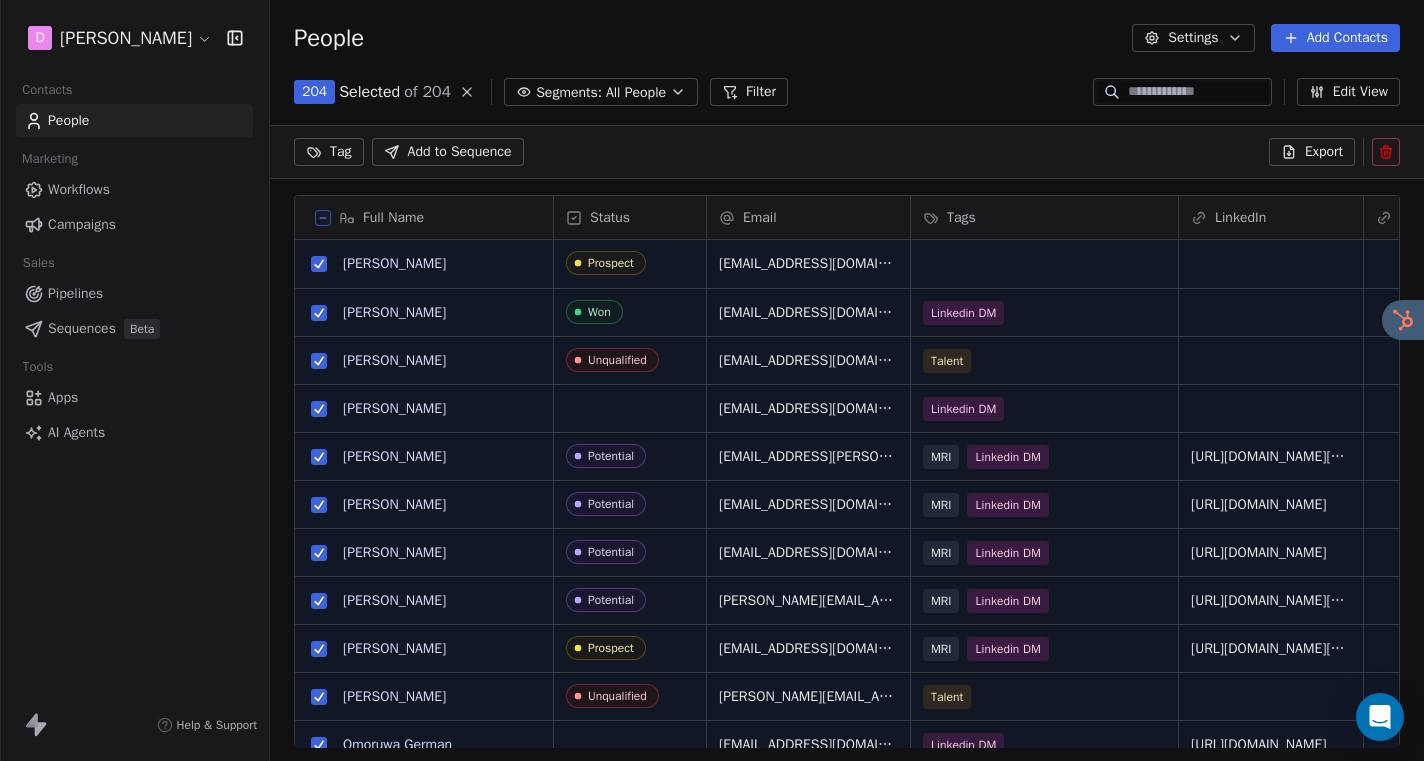 scroll, scrollTop: 585, scrollLeft: 1139, axis: both 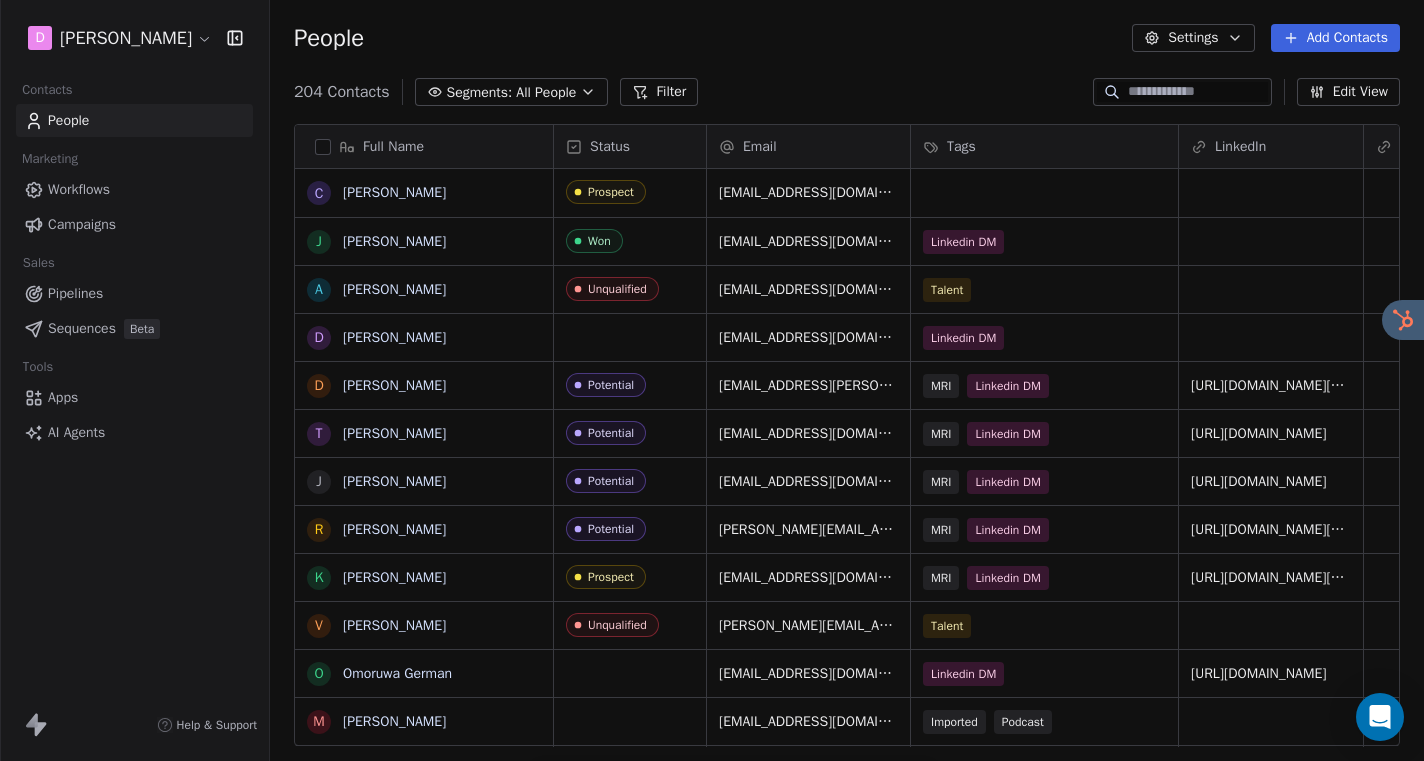 click at bounding box center (323, 147) 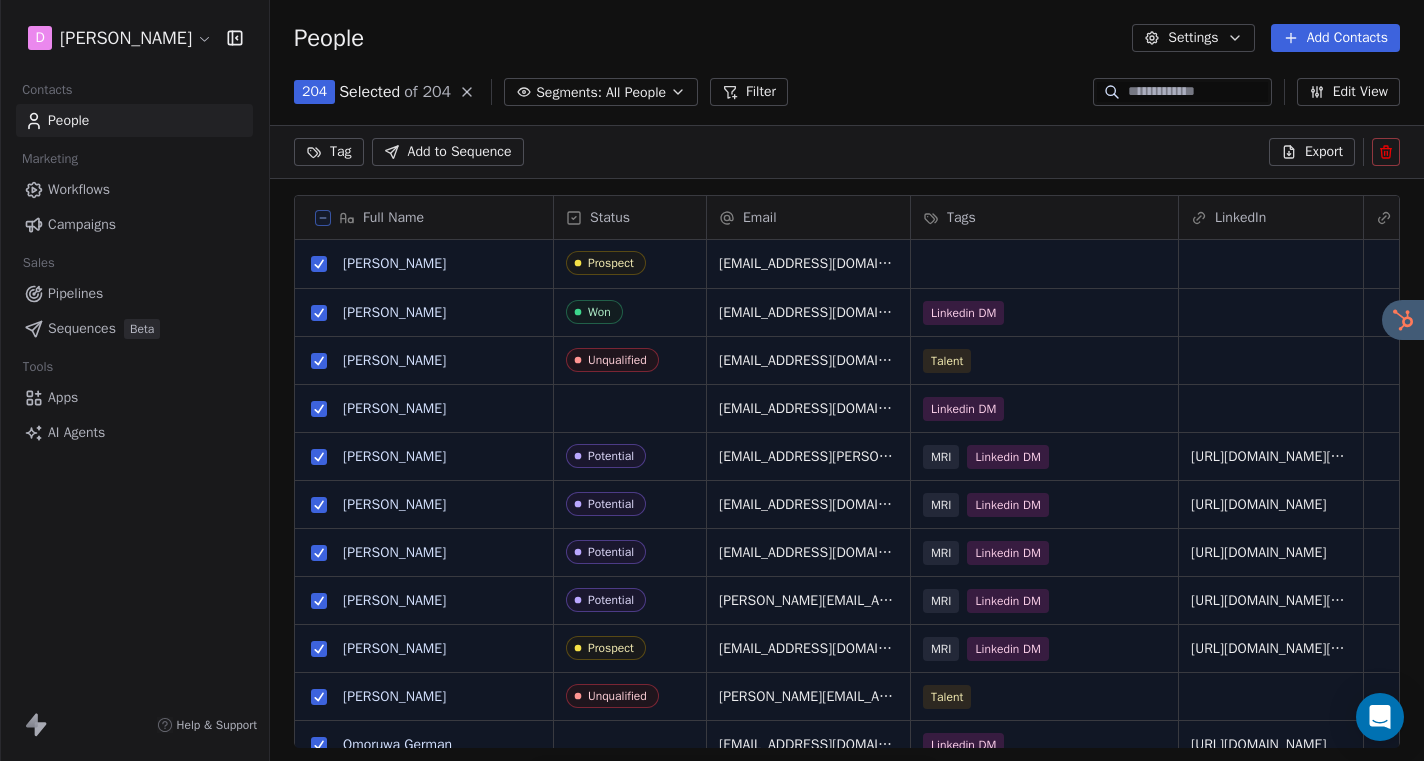 scroll, scrollTop: 585, scrollLeft: 1139, axis: both 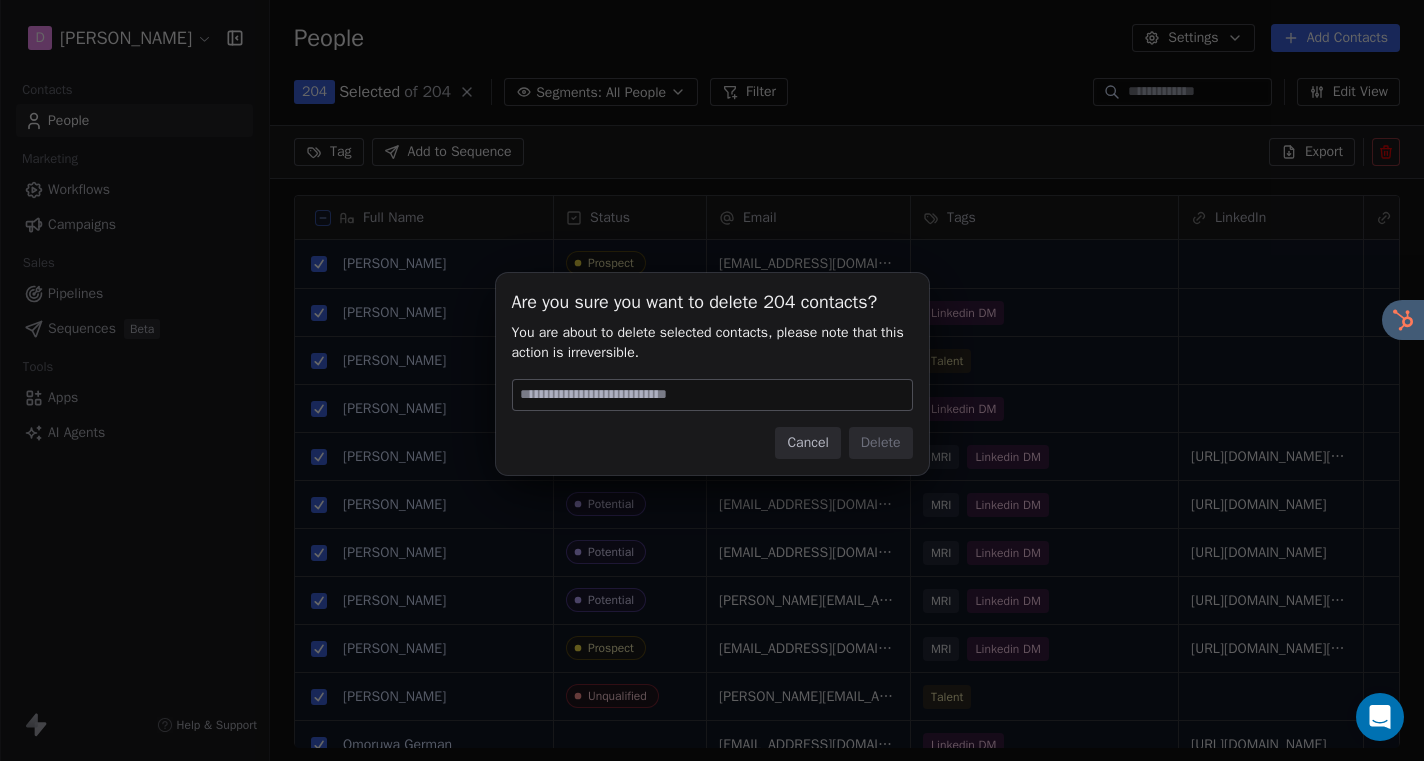 click on "Cancel" at bounding box center (807, 443) 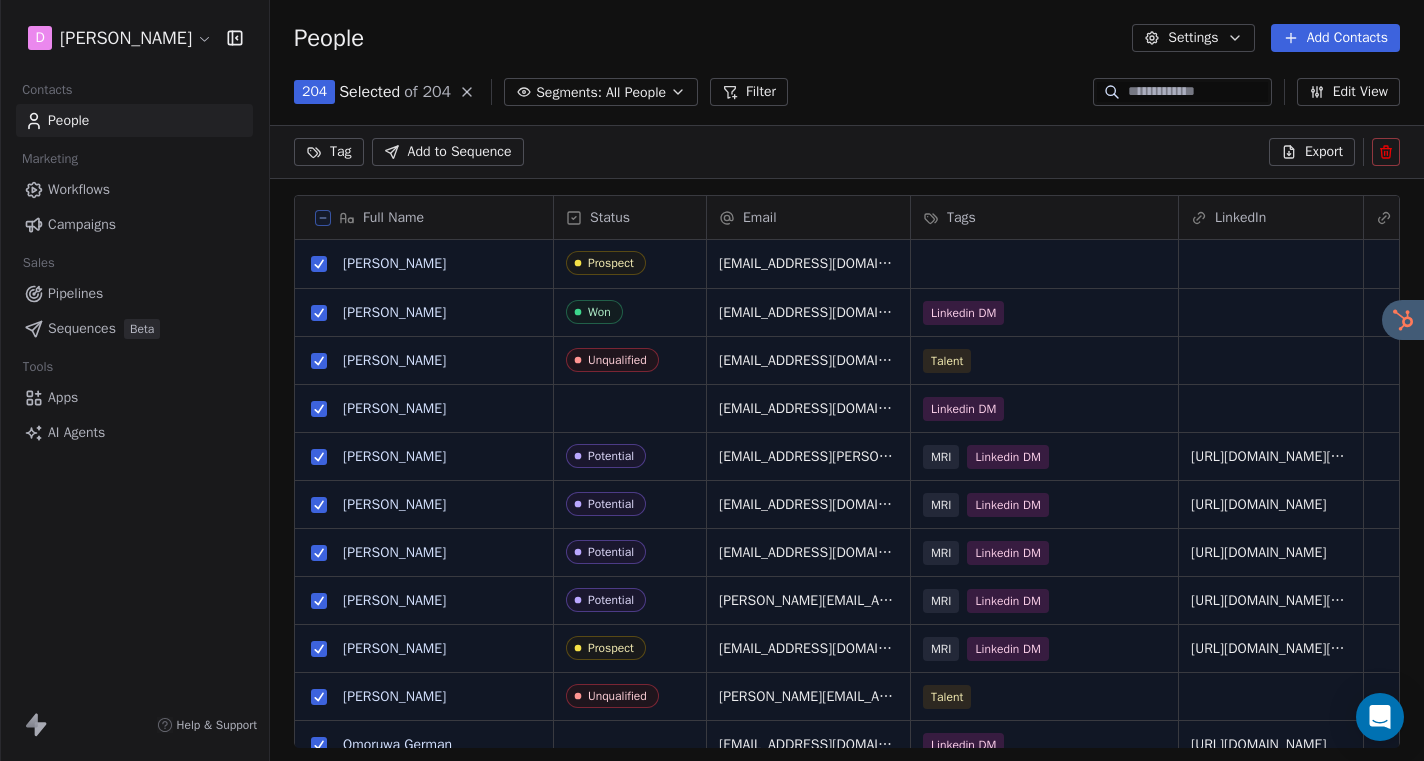 click 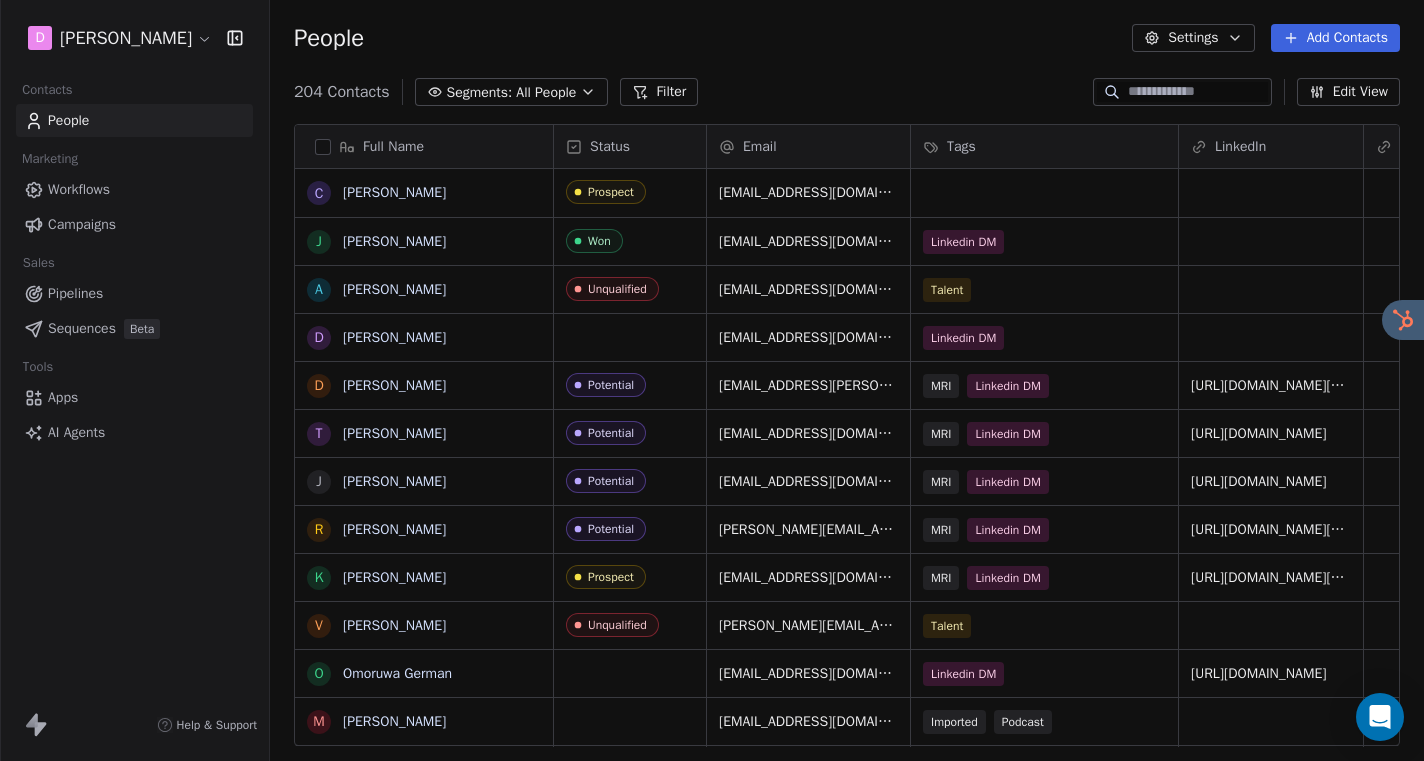 scroll, scrollTop: 16, scrollLeft: 16, axis: both 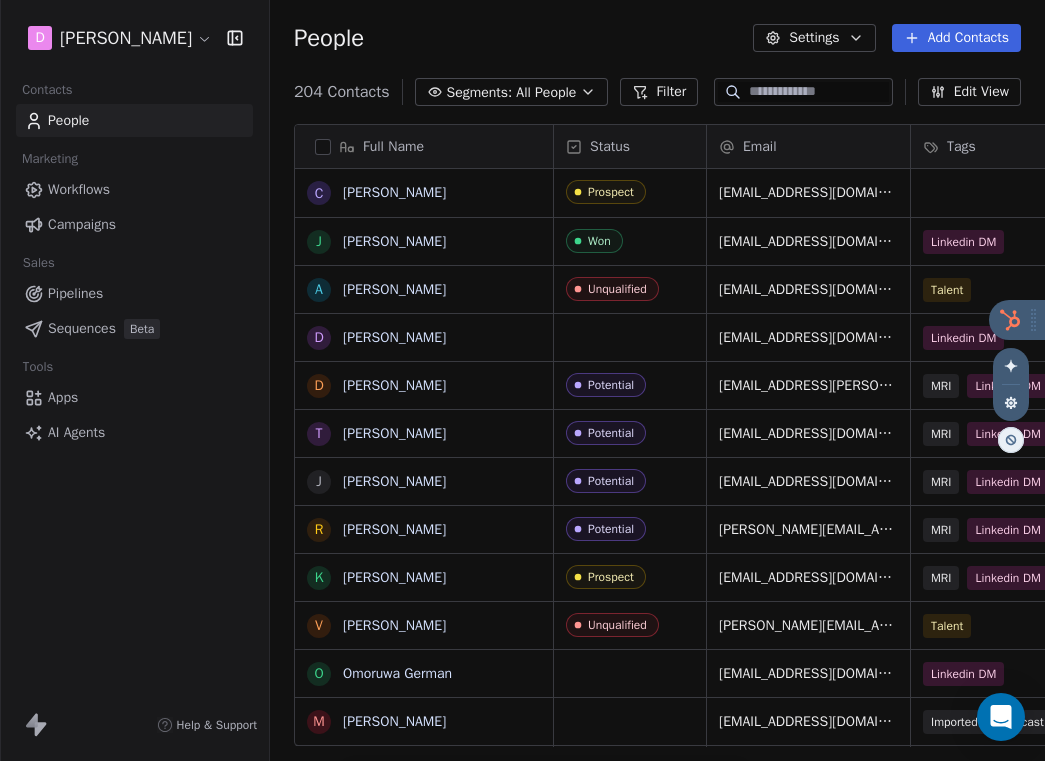 click on "D [PERSON_NAME]  Contacts People Marketing Workflows Campaigns Sales Pipelines Sequences Beta Tools Apps AI Agents Help & Support People Settings  Add Contacts 204 Contacts Segments: All People Filter  Edit View Tag Add to Sequence Export Full Name [PERSON_NAME] J [PERSON_NAME] A [PERSON_NAME] D [PERSON_NAME] D [PERSON_NAME] T [PERSON_NAME] J [PERSON_NAME] R [PERSON_NAME] K [PERSON_NAME] V [PERSON_NAME] O Omoruwa German M [PERSON_NAME] S [PERSON_NAME] B [PERSON_NAME] V [PERSON_NAME] J [PERSON_NAME] Z [PERSON_NAME] I [PERSON_NAME] L [PERSON_NAME] F [PERSON_NAME] D [PERSON_NAME] G Genesis [PERSON_NAME] P [PERSON_NAME] E [PERSON_NAME] M [PERSON_NAME] P [PERSON_NAME] M [PERSON_NAME] C [PERSON_NAME] G [PERSON_NAME] [PERSON_NAME] S [PERSON_NAME] D [PERSON_NAME] F [PERSON_NAME] Status Email Tags LinkedIn Website Job Title Prospect [EMAIL_ADDRESS][DOMAIN_NAME] [PERSON_NAME] [PERSON_NAME][EMAIL_ADDRESS][DOMAIN_NAME] Linkedin DM Unqualified [EMAIL_ADDRESS][DOMAIN_NAME] Talent [EMAIL_ADDRESS][DOMAIN_NAME] Linkedin DM Potential [EMAIL_ADDRESS][PERSON_NAME][DOMAIN_NAME] MRI Linkedin DM Potential" at bounding box center [522, 380] 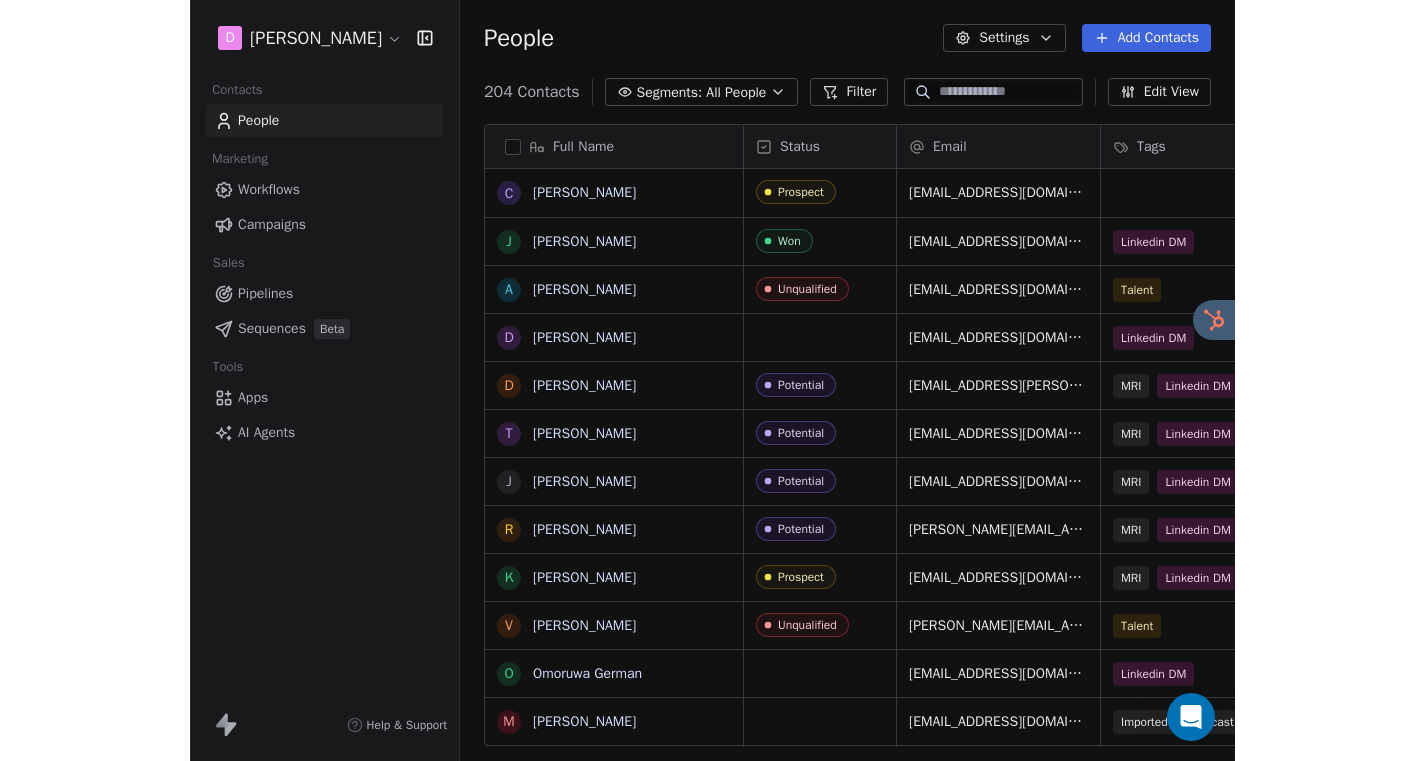 scroll, scrollTop: 0, scrollLeft: 136, axis: horizontal 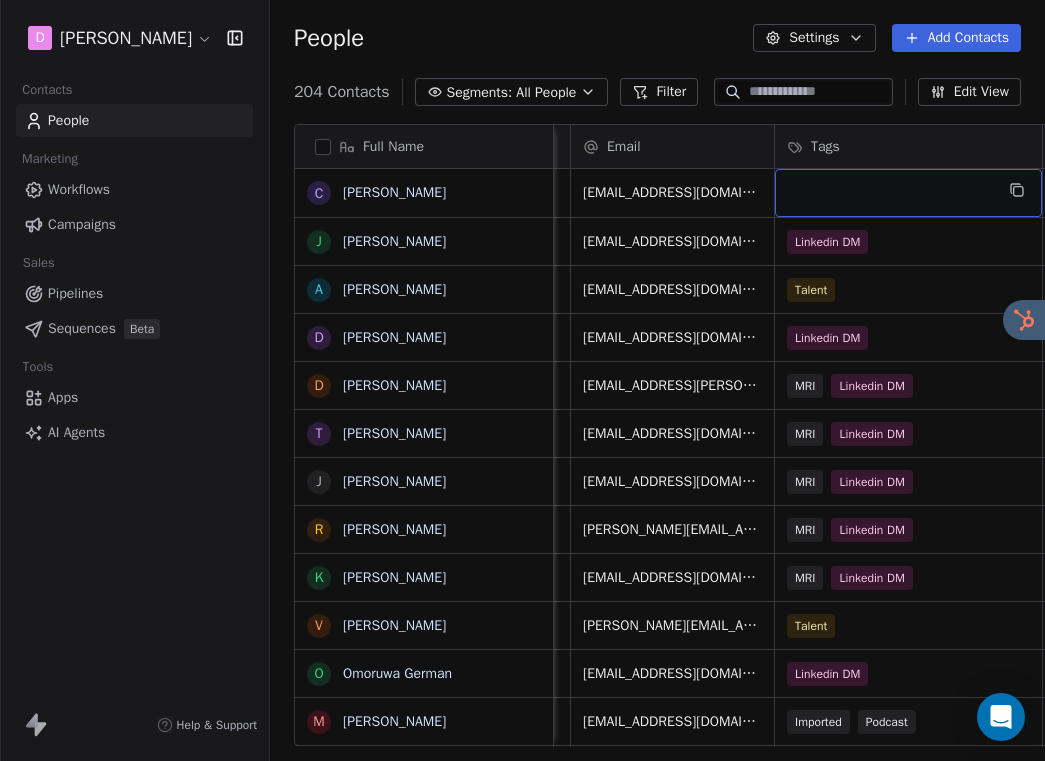 click on "People Settings  Add Contacts" at bounding box center [657, 38] 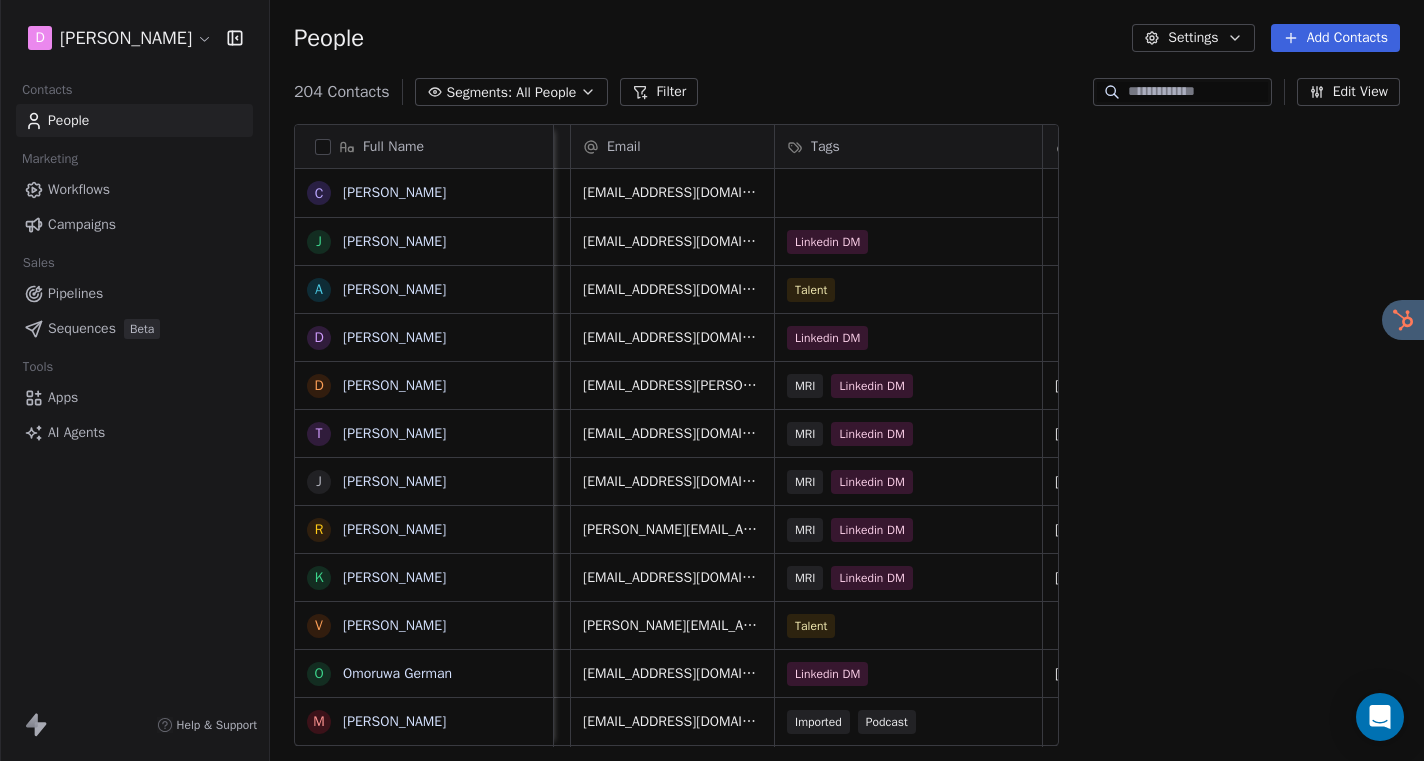 scroll, scrollTop: 16, scrollLeft: 16, axis: both 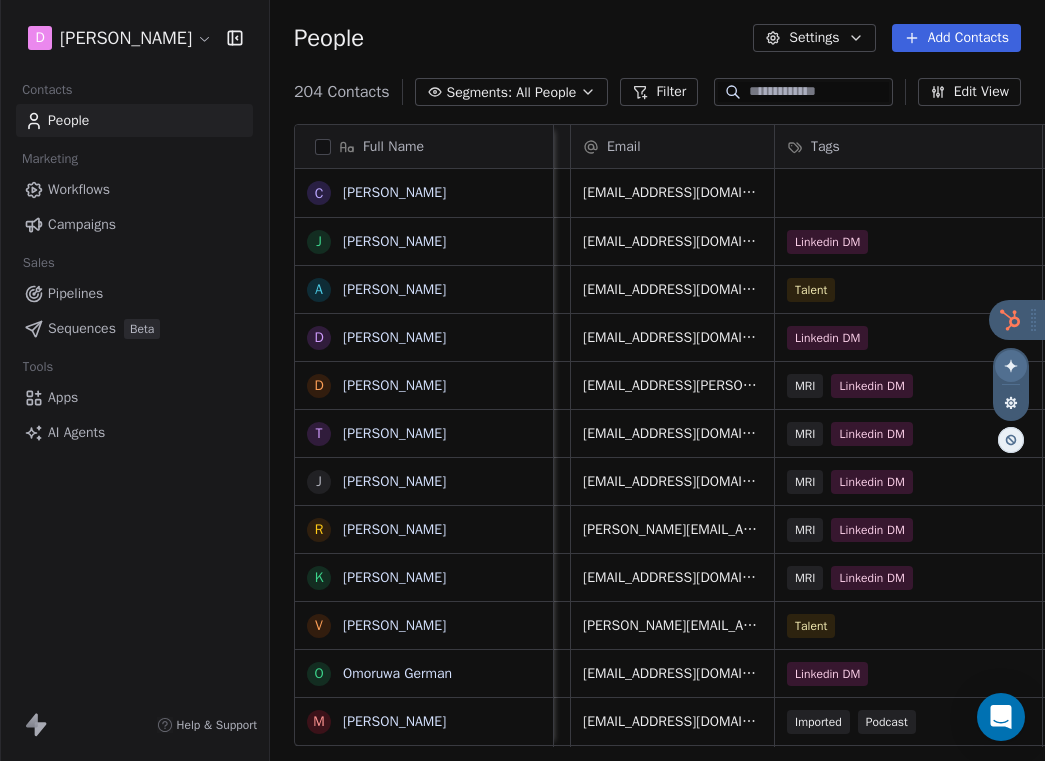 click on "D [PERSON_NAME]  Contacts People Marketing Workflows Campaigns Sales Pipelines Sequences Beta Tools Apps AI Agents Help & Support People Settings  Add Contacts 204 Contacts Segments: All People Filter  Edit View Tag Add to Sequence Export Full Name [PERSON_NAME] J [PERSON_NAME] A [PERSON_NAME] D [PERSON_NAME] D [PERSON_NAME] T [PERSON_NAME] J [PERSON_NAME] R [PERSON_NAME] K [PERSON_NAME] V [PERSON_NAME] O Omoruwa German M [PERSON_NAME] S [PERSON_NAME] B [PERSON_NAME] V [PERSON_NAME] J [PERSON_NAME] Z [PERSON_NAME] I [PERSON_NAME] L [PERSON_NAME] F [PERSON_NAME] D [PERSON_NAME] G Genesis [PERSON_NAME] P [PERSON_NAME] E [PERSON_NAME] M [PERSON_NAME] P [PERSON_NAME] M [PERSON_NAME] C [PERSON_NAME] G [PERSON_NAME] [PERSON_NAME] S [PERSON_NAME] D [PERSON_NAME] F [PERSON_NAME] Status Email Tags LinkedIn Website Job Title Prospect [EMAIL_ADDRESS][DOMAIN_NAME] [PERSON_NAME] [PERSON_NAME][EMAIL_ADDRESS][DOMAIN_NAME] Linkedin DM Unqualified [EMAIL_ADDRESS][DOMAIN_NAME] Talent [EMAIL_ADDRESS][DOMAIN_NAME] Linkedin DM Potential [EMAIL_ADDRESS][PERSON_NAME][DOMAIN_NAME] MRI Linkedin DM Potential" at bounding box center (522, 380) 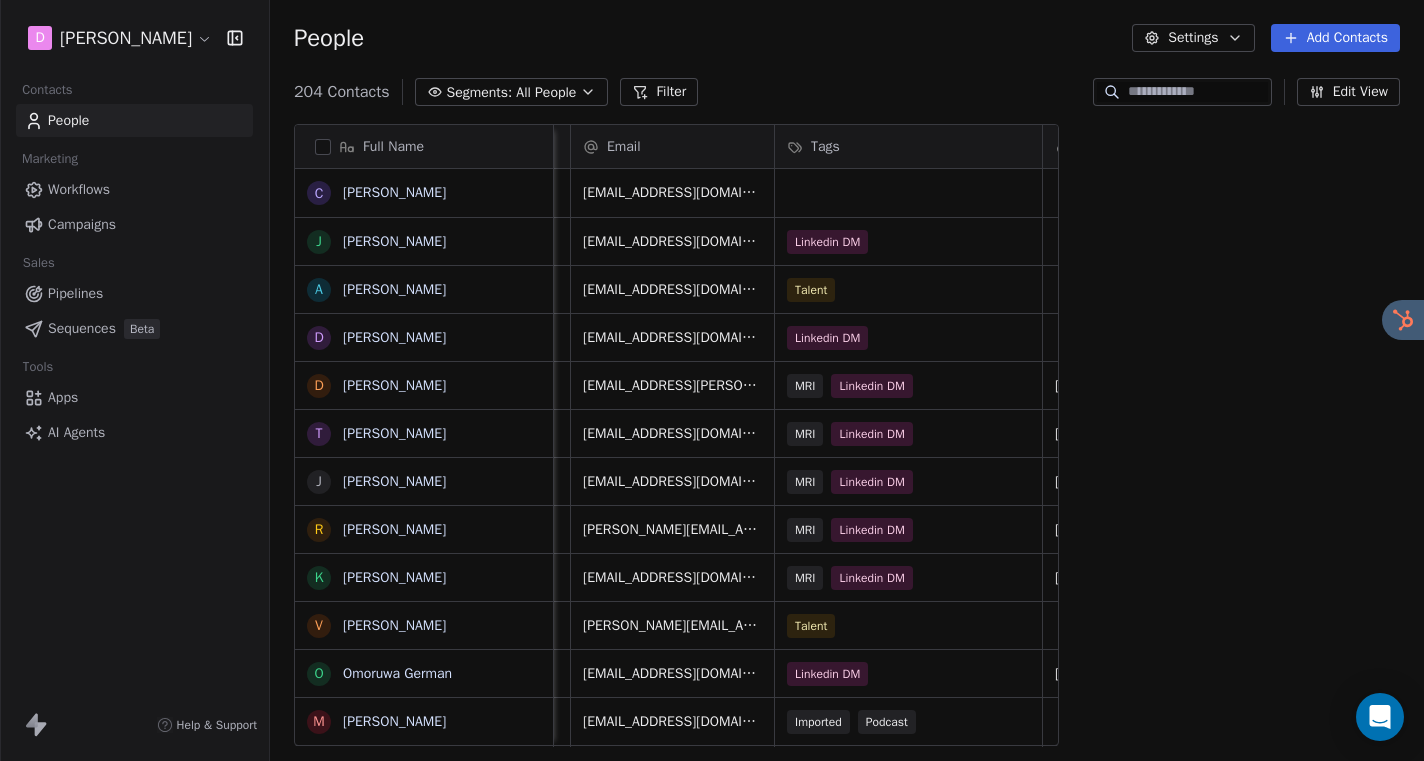 scroll, scrollTop: 16, scrollLeft: 16, axis: both 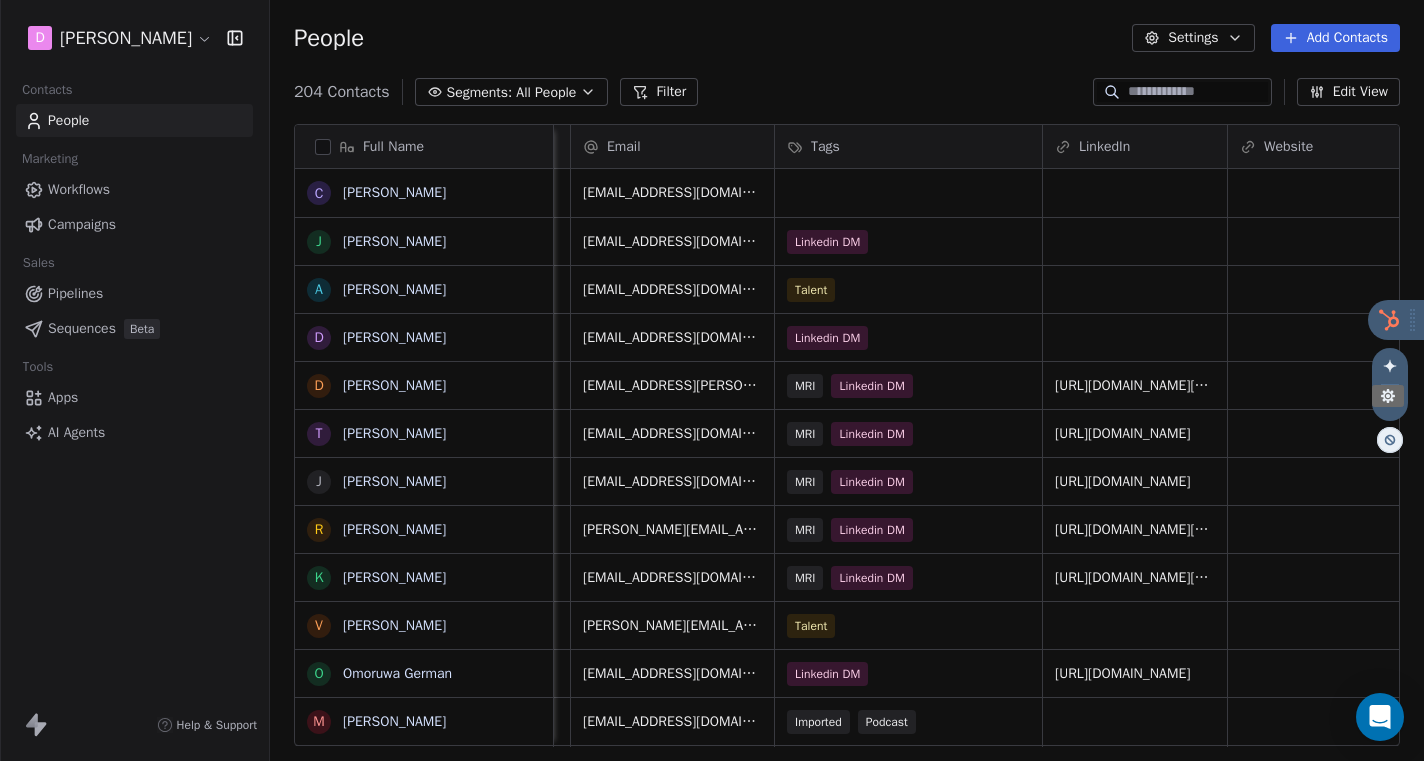 click 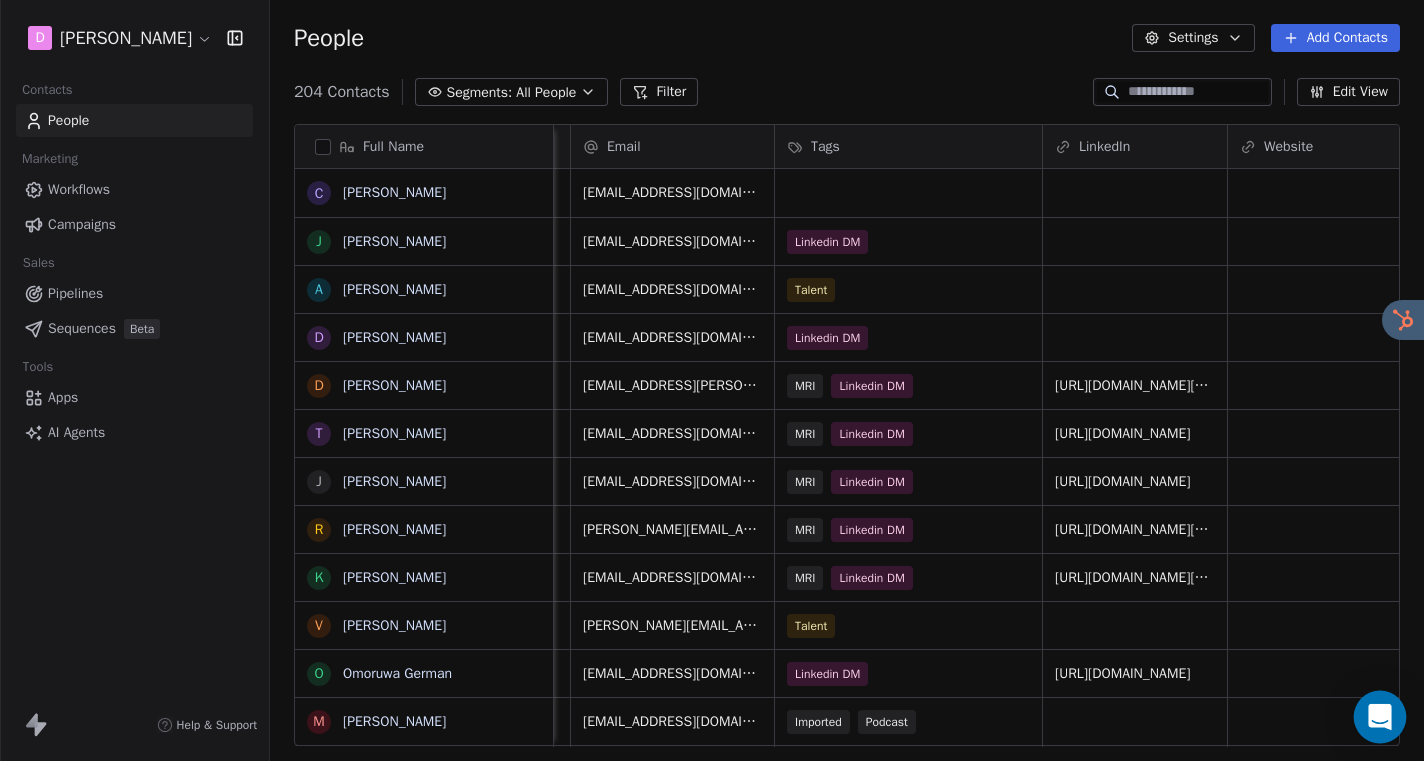 click 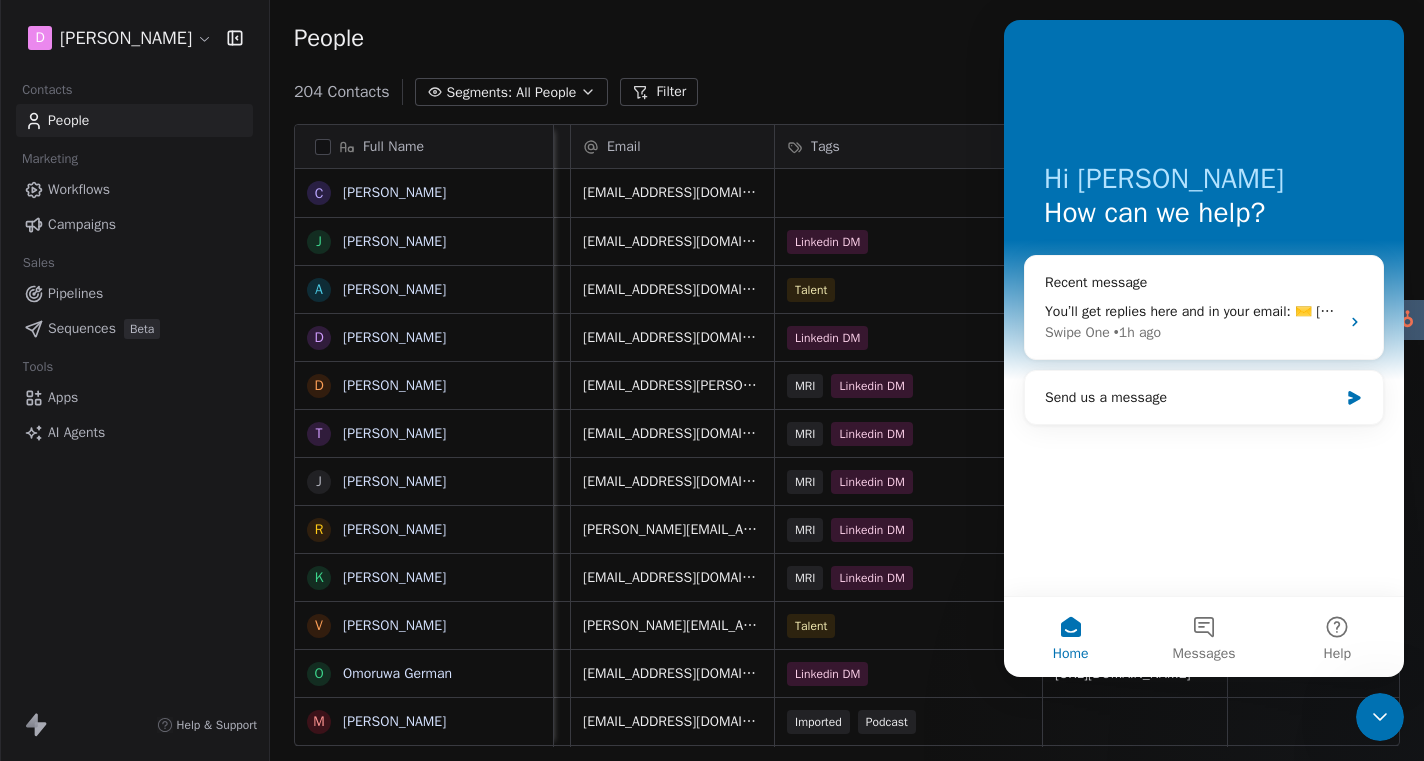 scroll, scrollTop: 0, scrollLeft: 0, axis: both 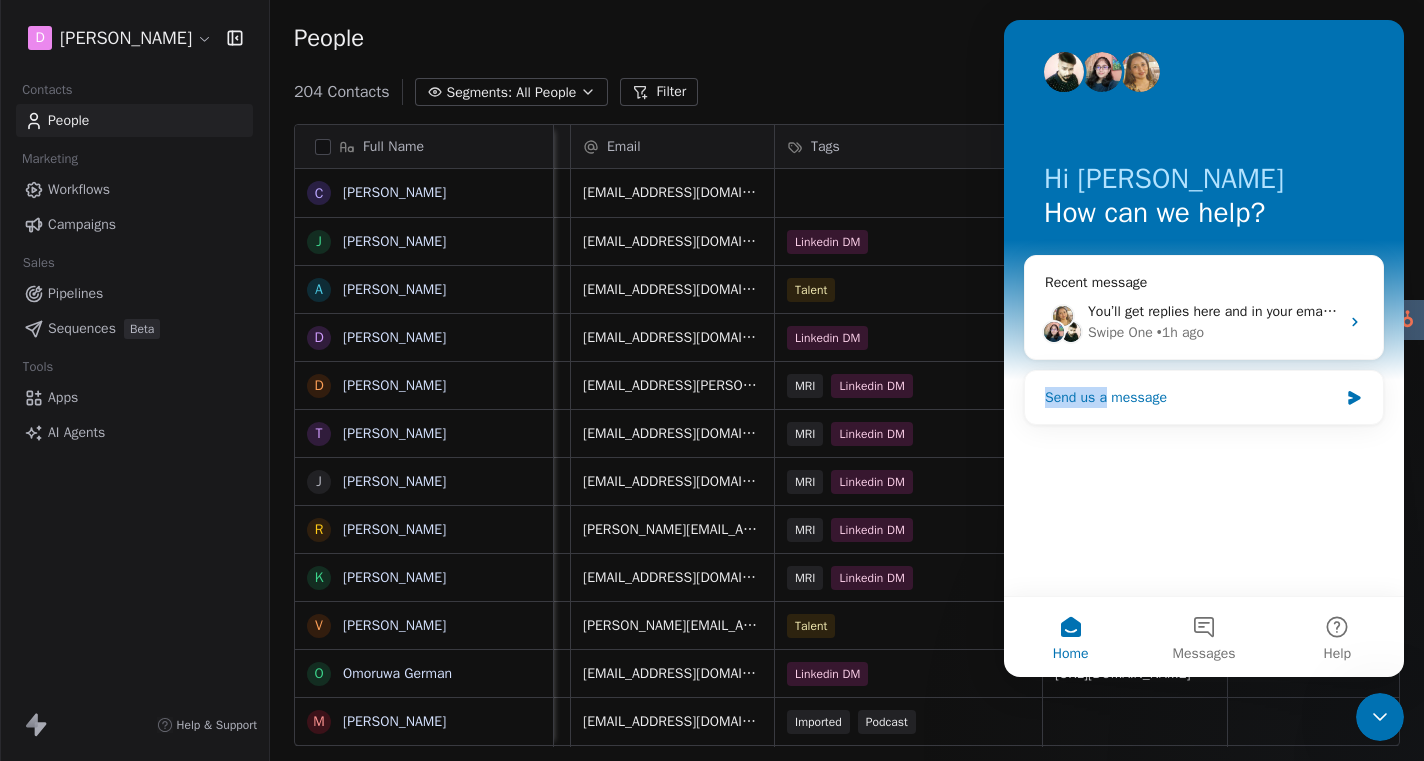 click on "Send us a message" at bounding box center [1204, 397] 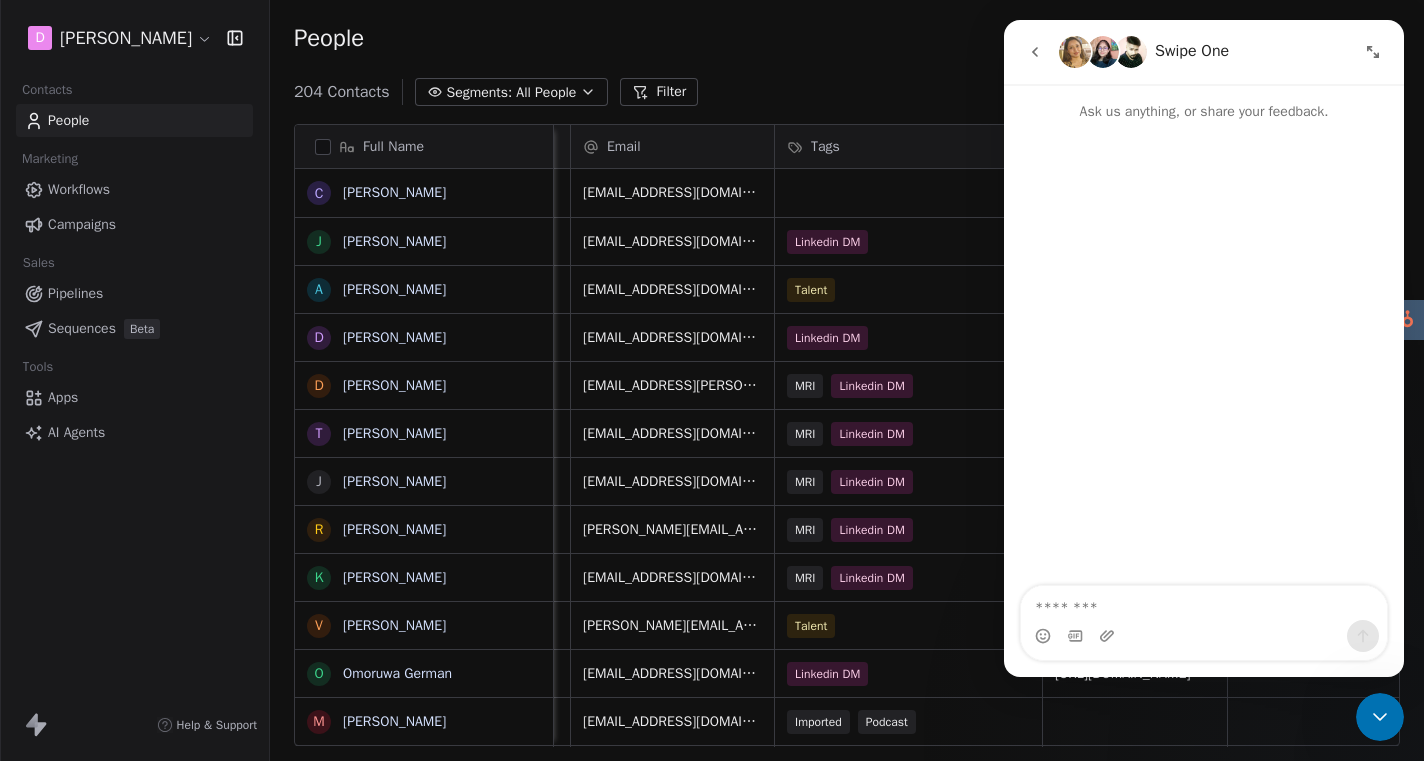 click 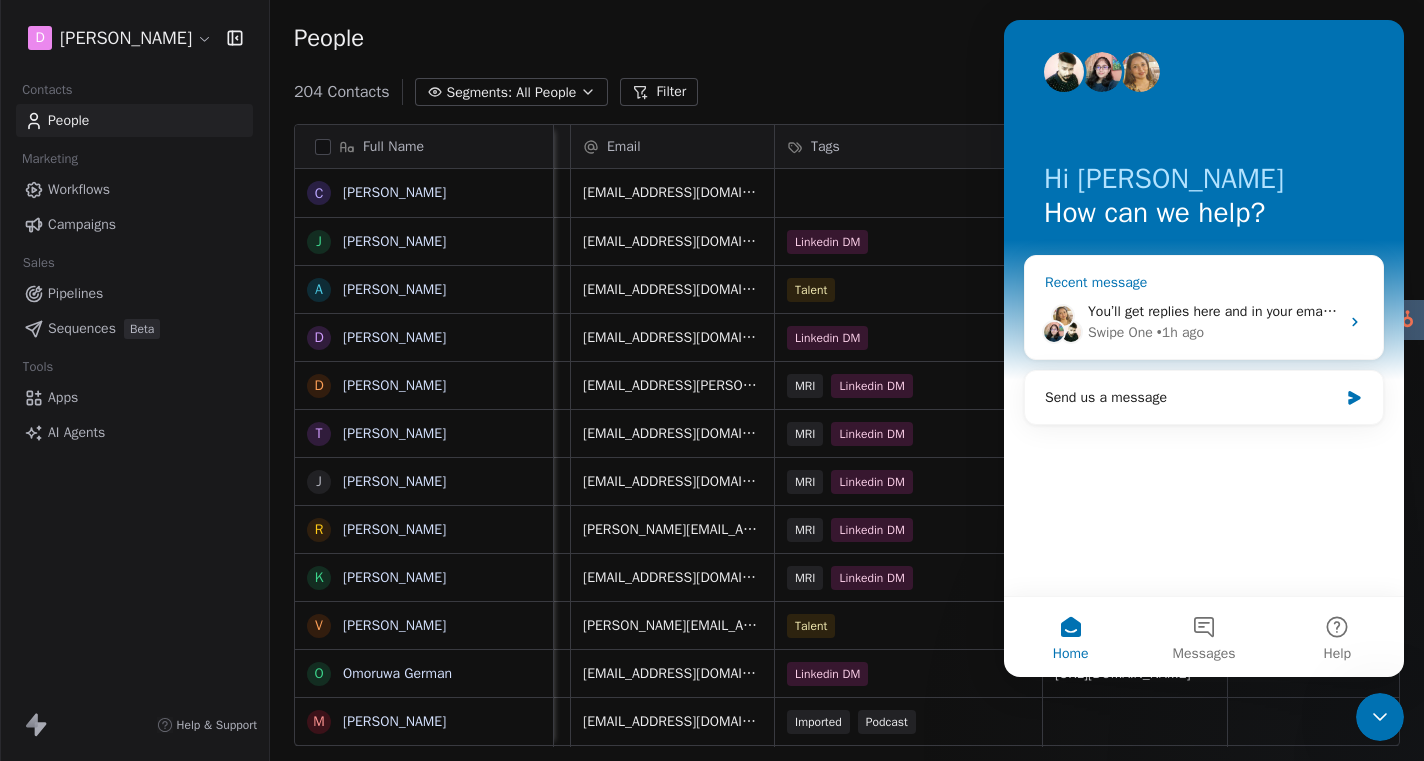 click on "You’ll get replies here and in your email: ✉️ [EMAIL_ADDRESS][DOMAIN_NAME] Our usual reply time 🕒 1 day" at bounding box center (1424, 311) 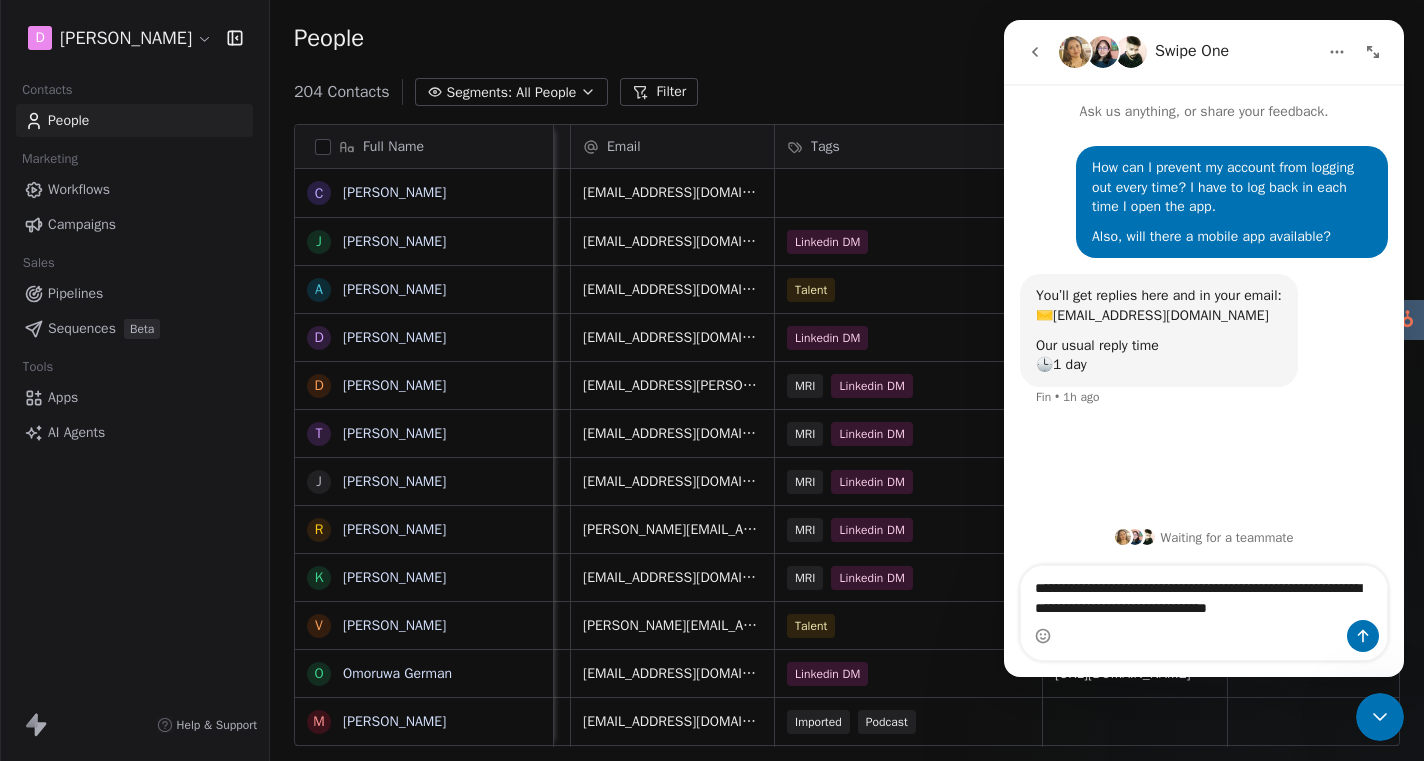 scroll, scrollTop: 0, scrollLeft: 0, axis: both 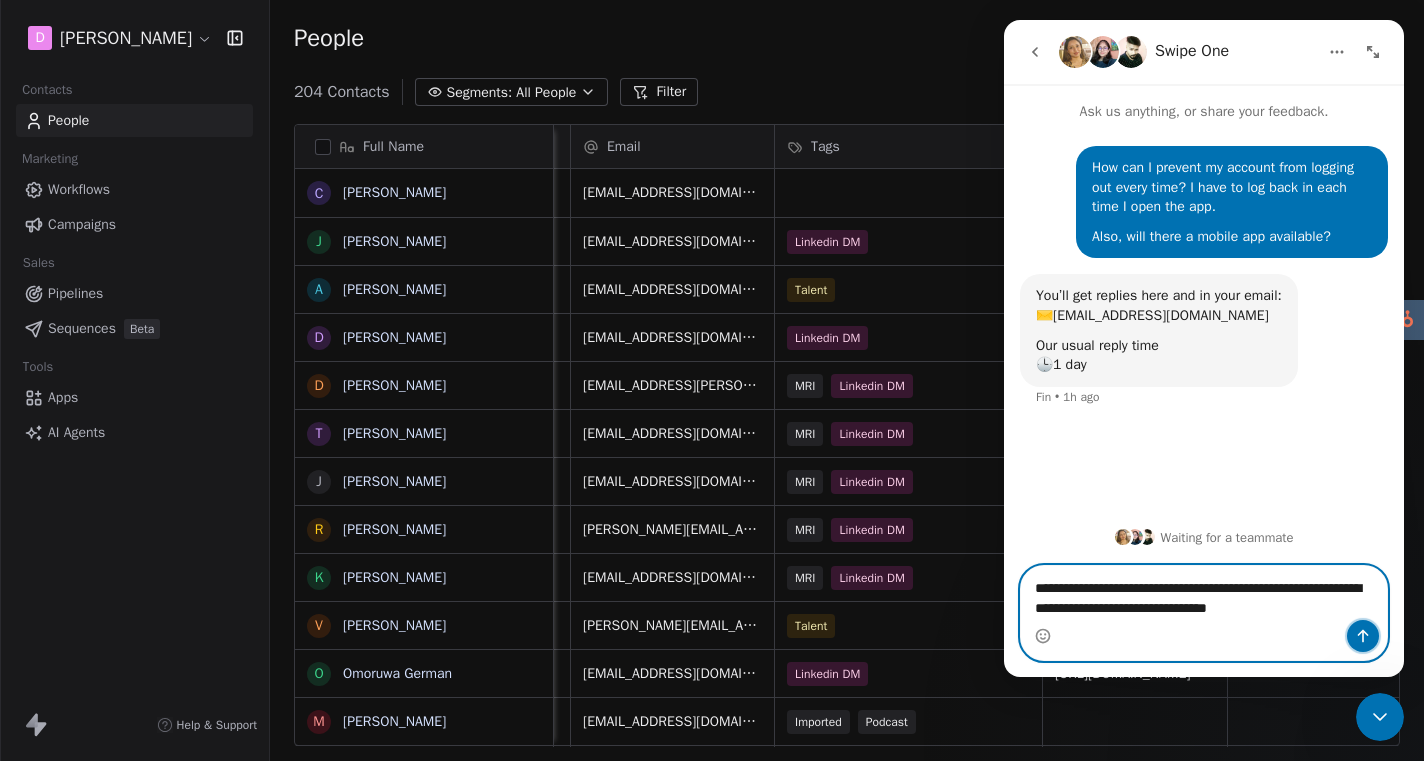 click 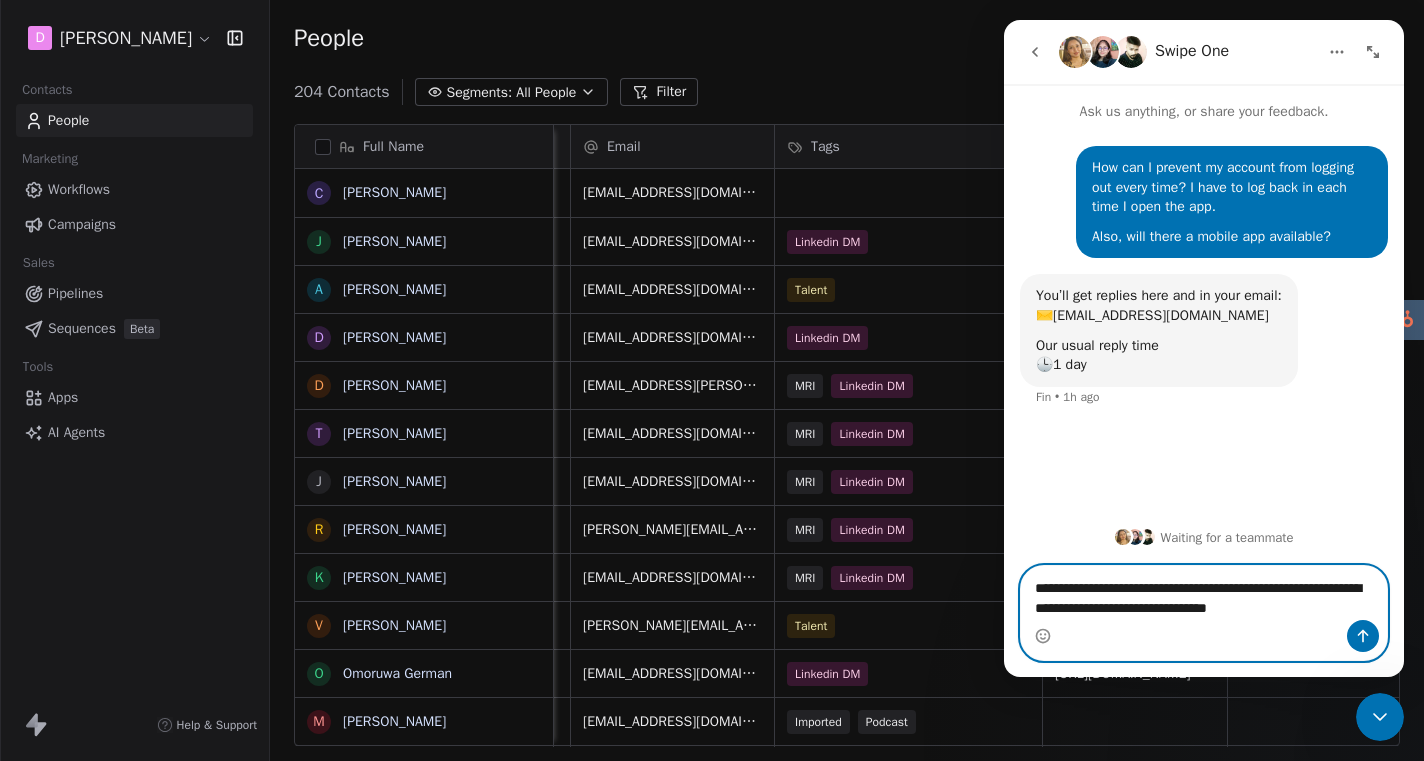 type 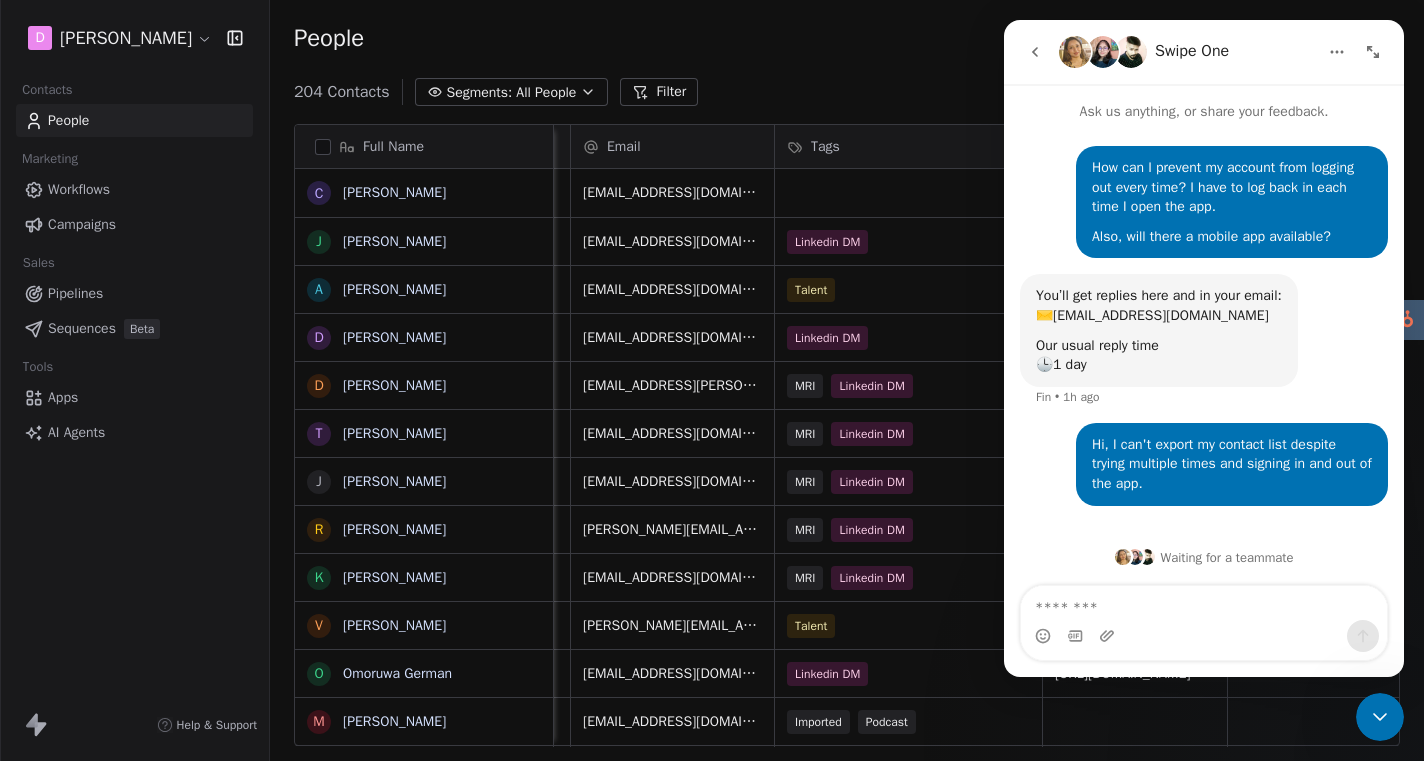 click 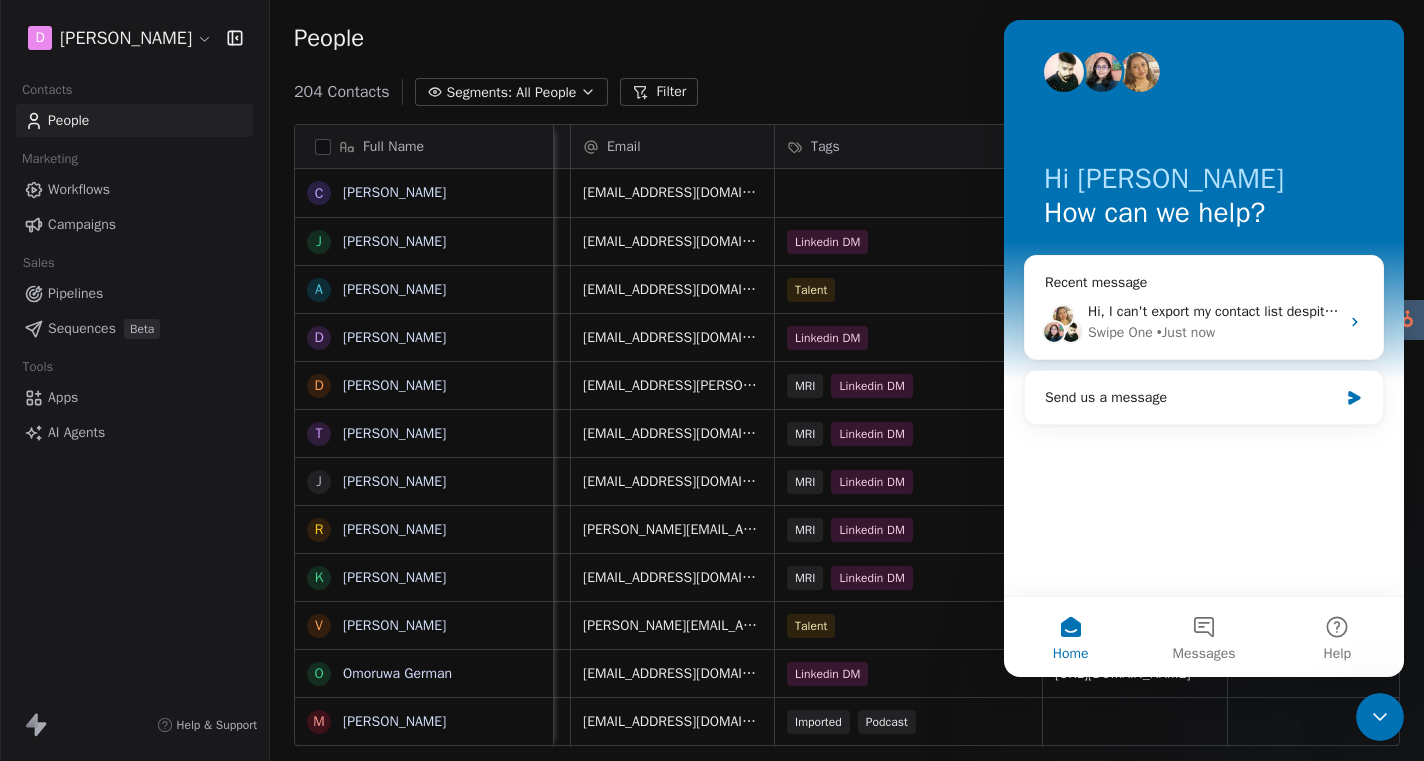 click 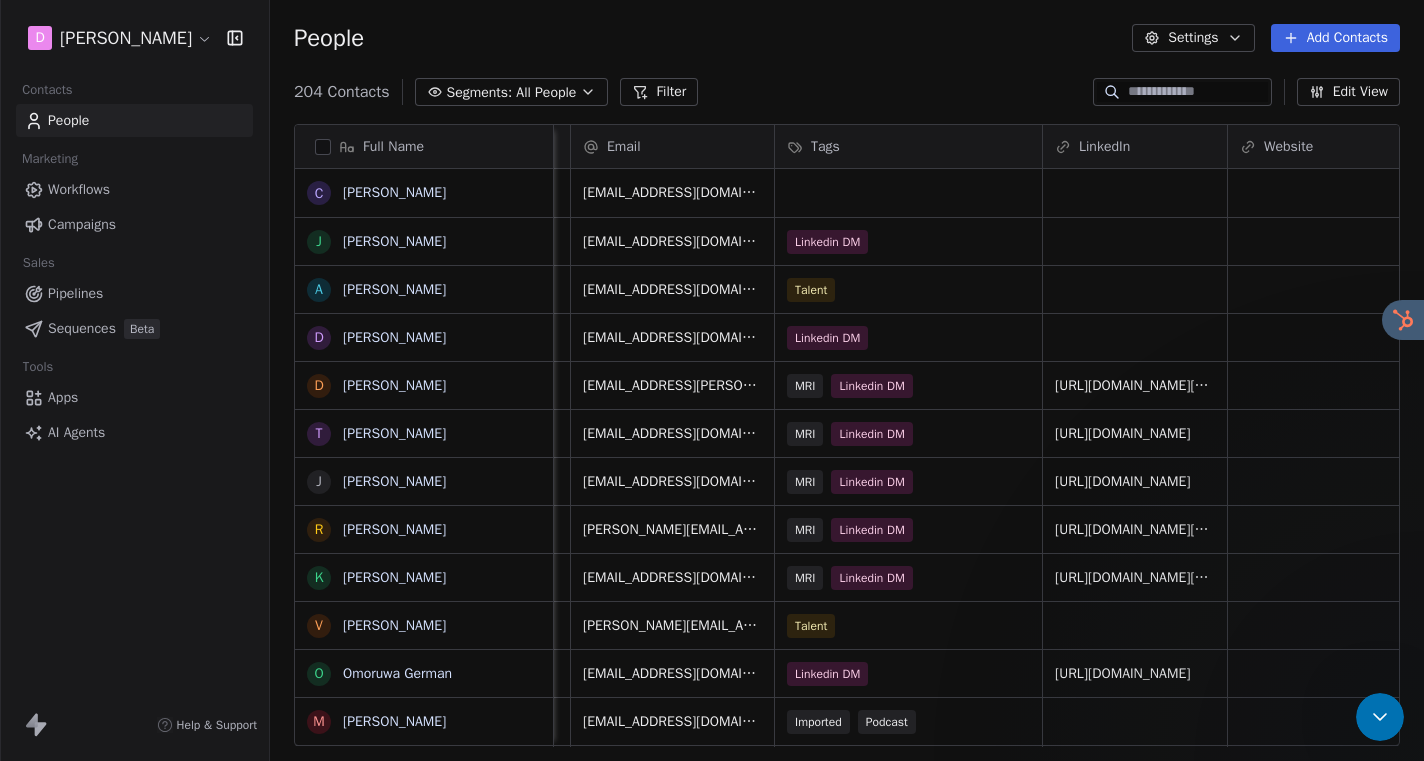 scroll, scrollTop: 0, scrollLeft: 0, axis: both 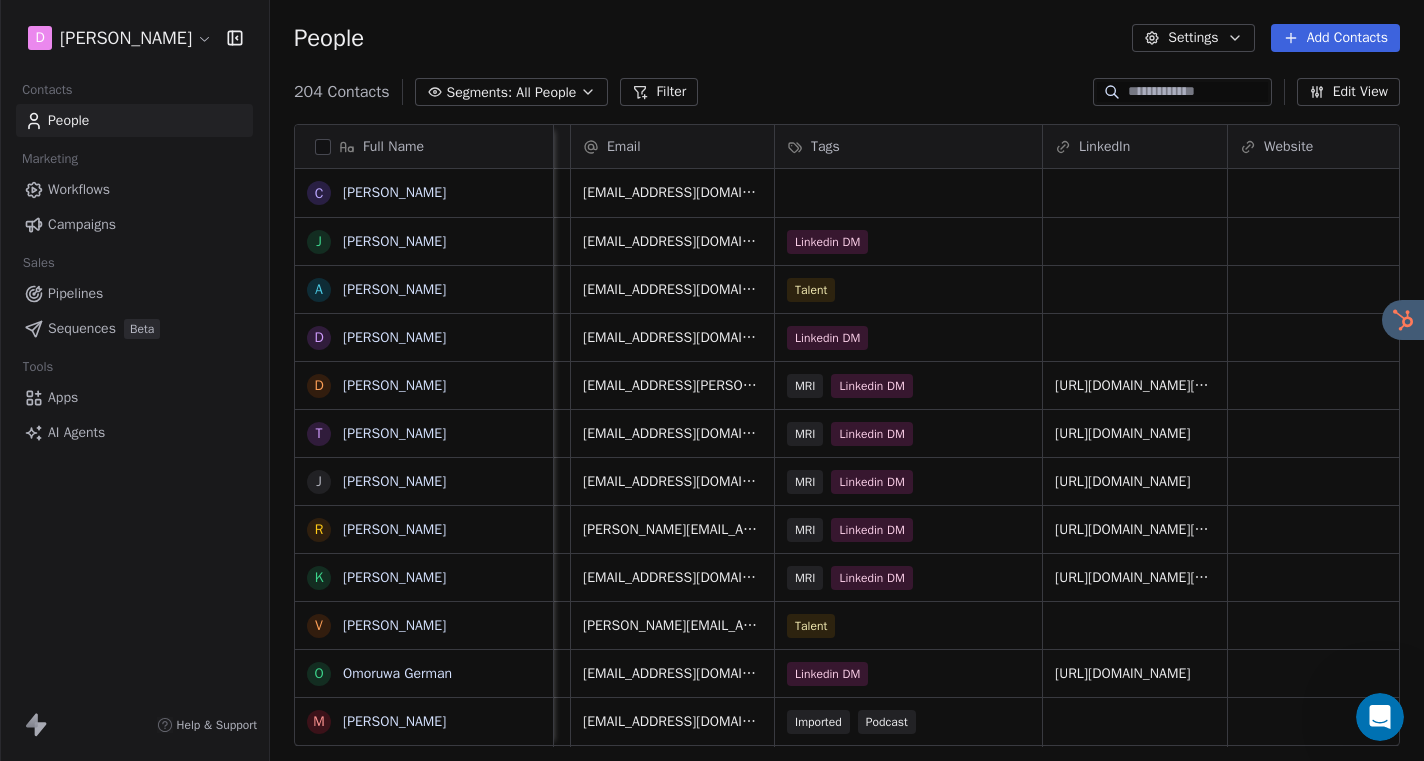 click on "Sequences" at bounding box center [82, 328] 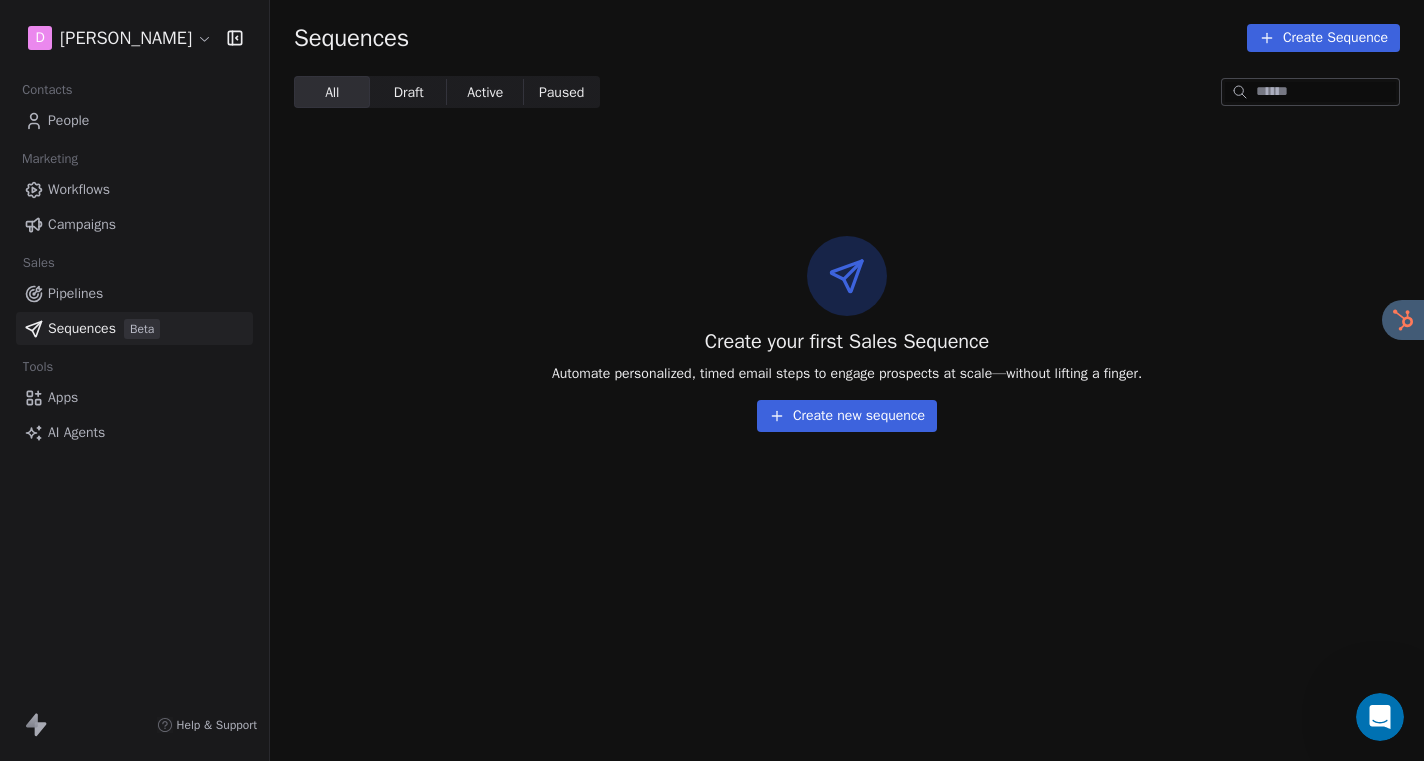 click on "Pipelines" at bounding box center (75, 293) 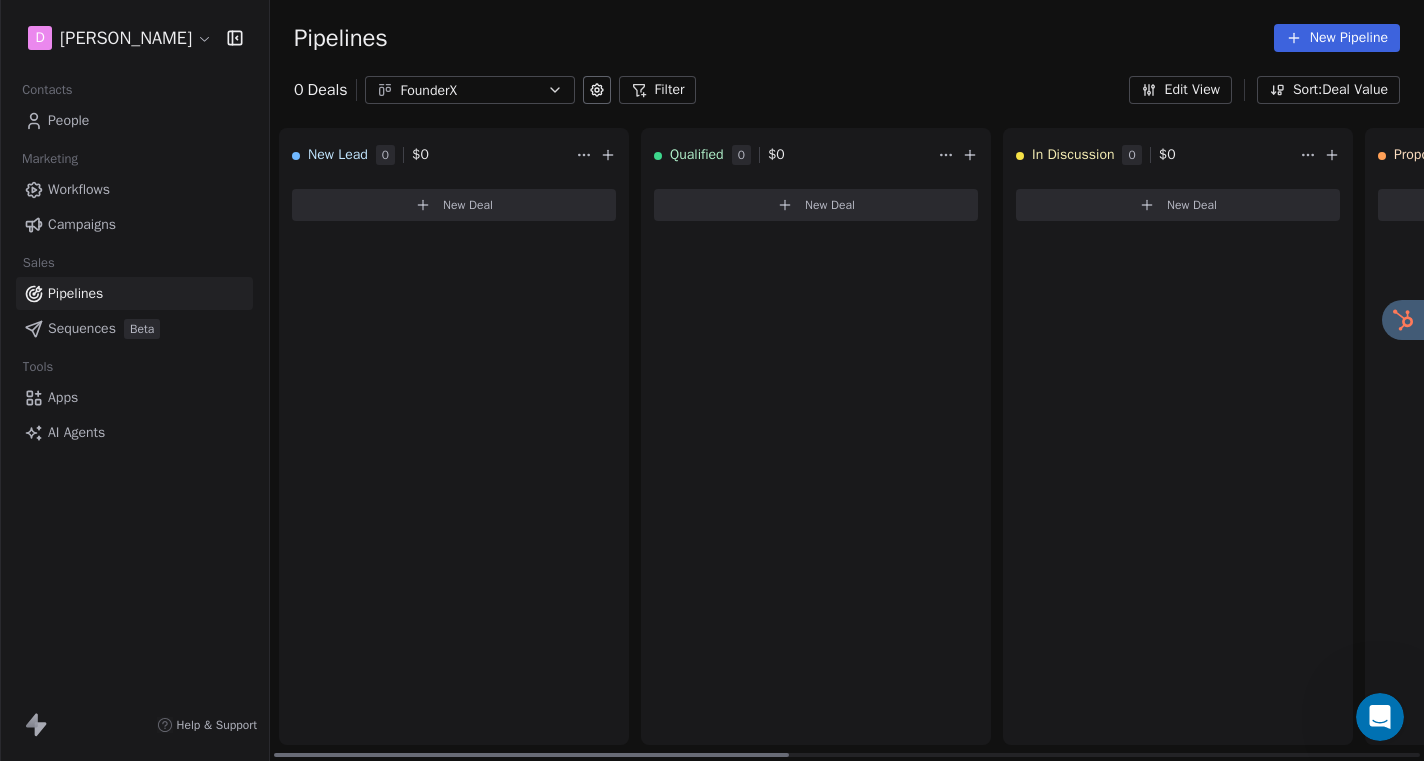scroll, scrollTop: 0, scrollLeft: 0, axis: both 